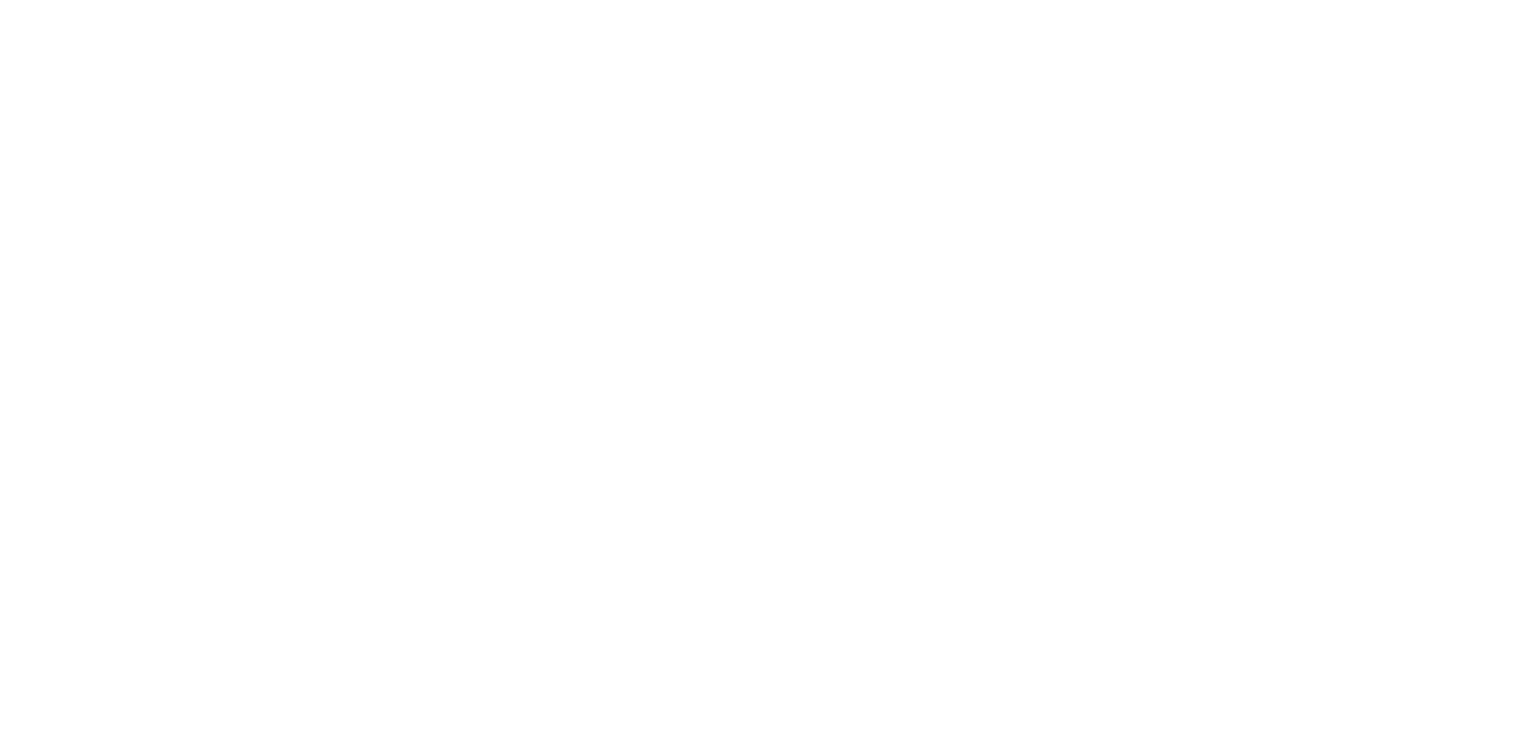 scroll, scrollTop: 0, scrollLeft: 0, axis: both 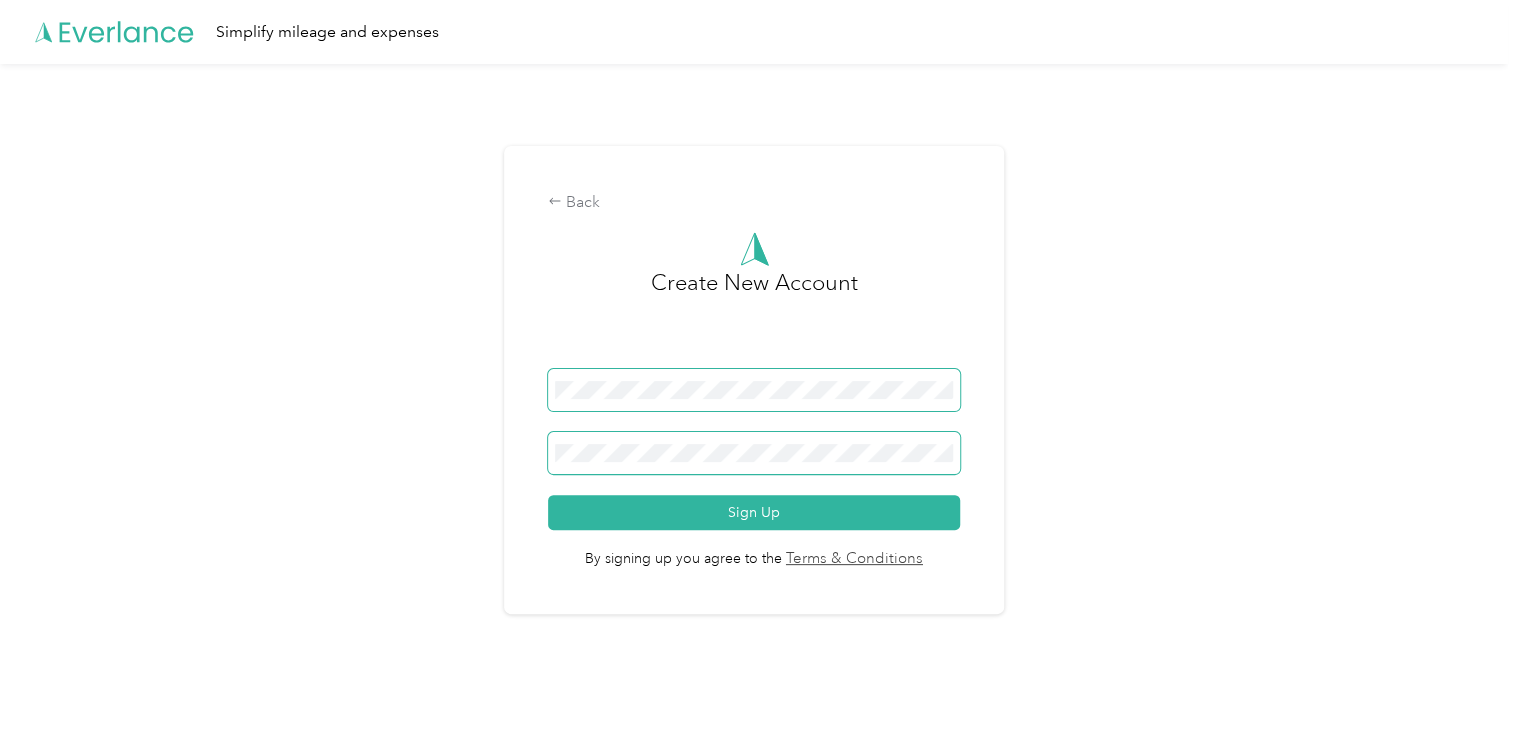 click on "Sign Up" at bounding box center (753, 512) 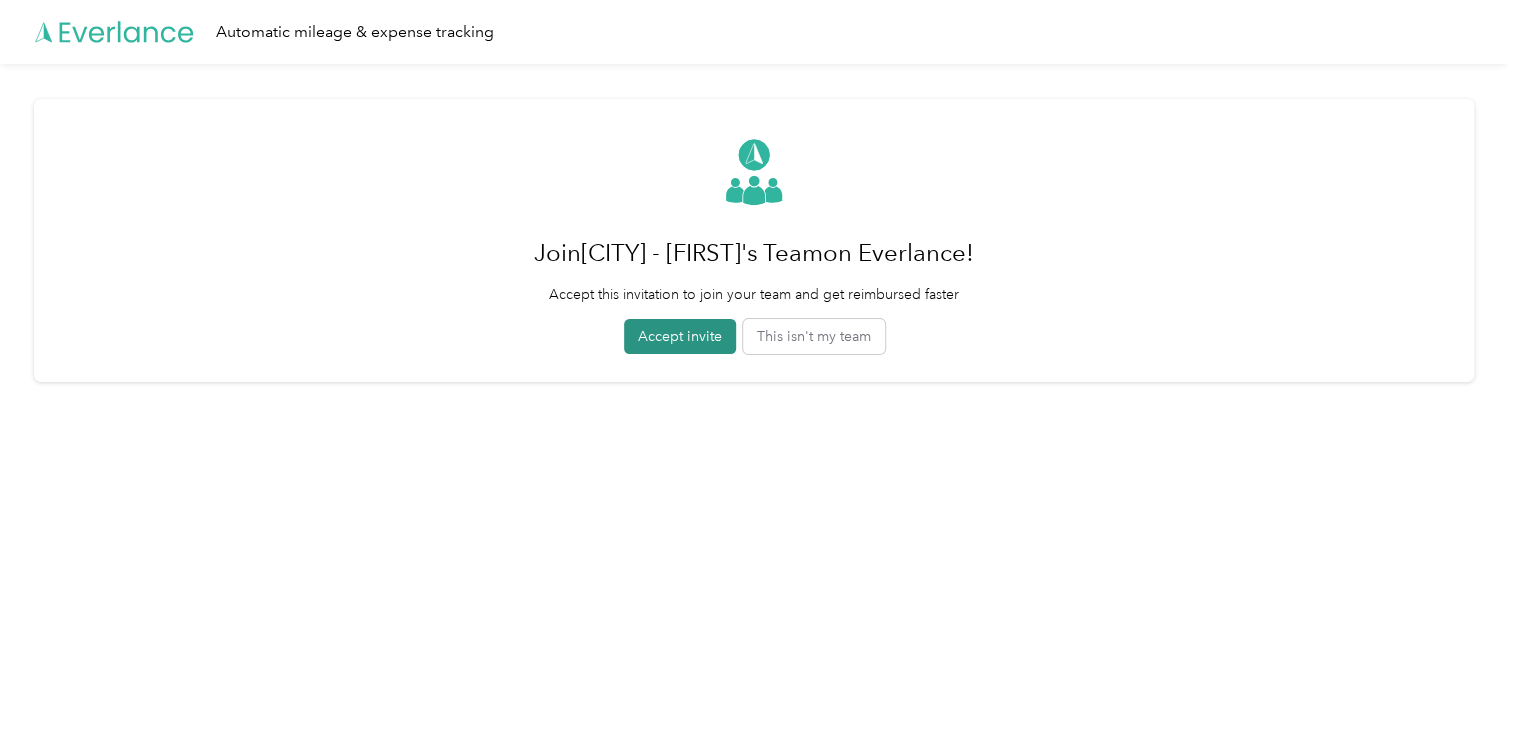 click on "Accept invite" at bounding box center (680, 336) 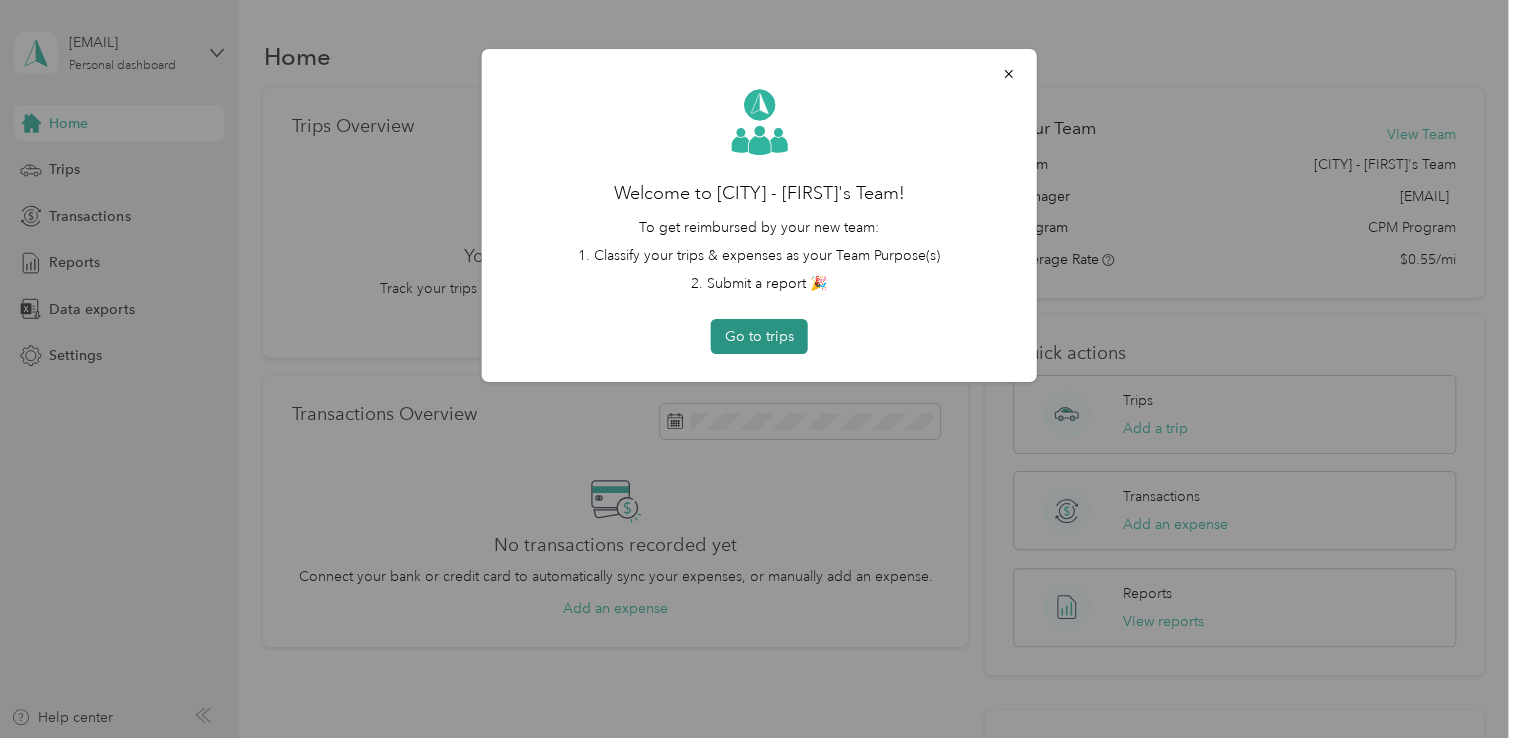 click on "Go to trips" at bounding box center [759, 336] 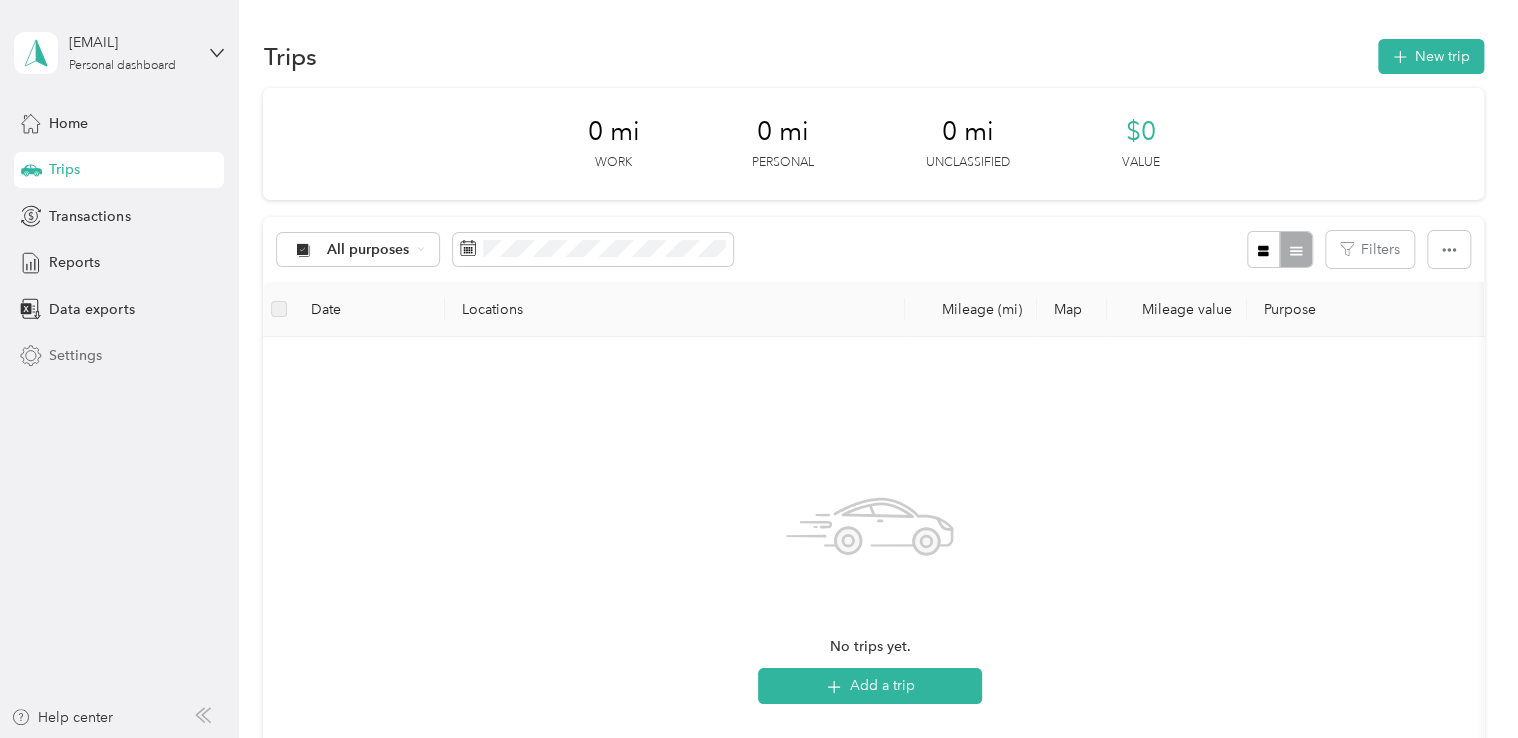 click on "Settings" at bounding box center (75, 355) 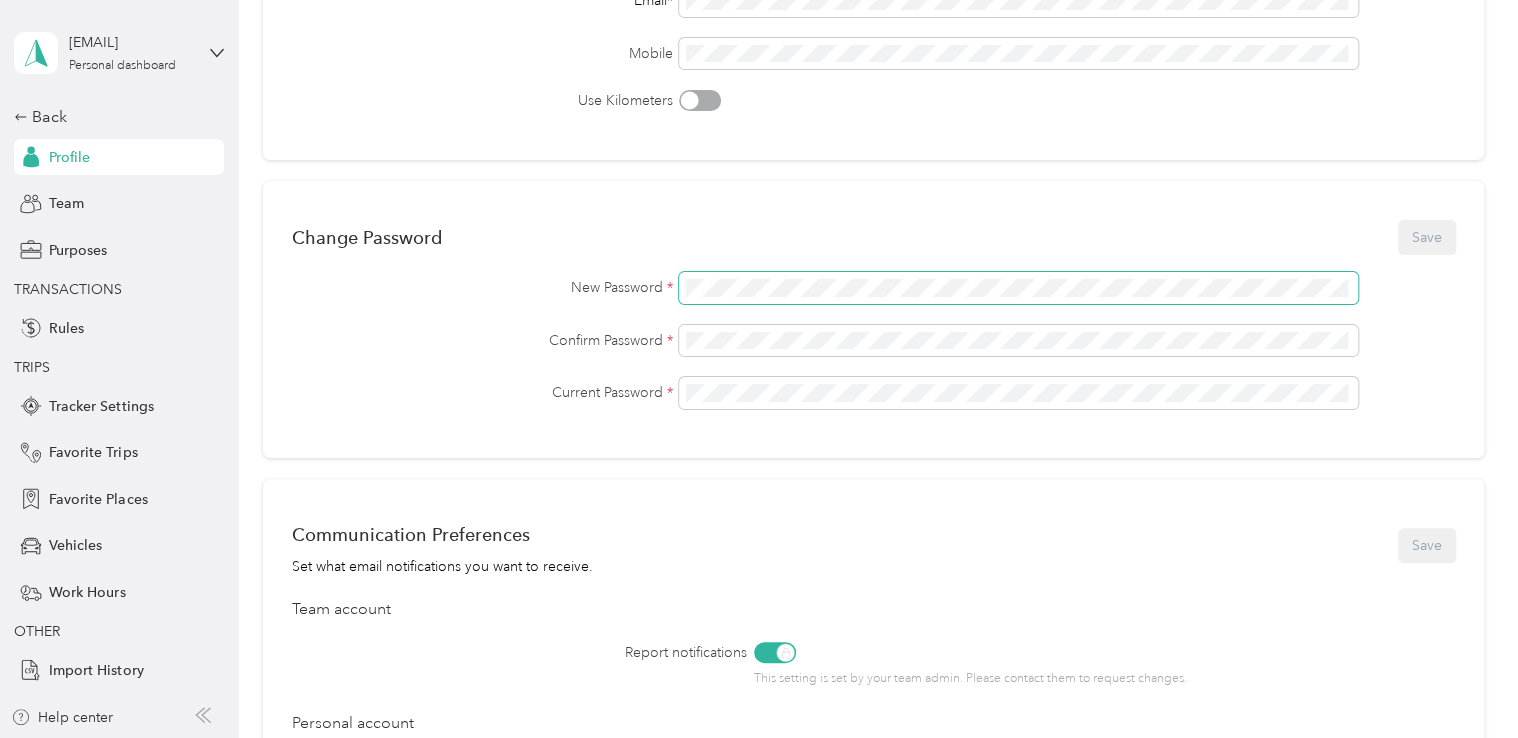 scroll, scrollTop: 348, scrollLeft: 0, axis: vertical 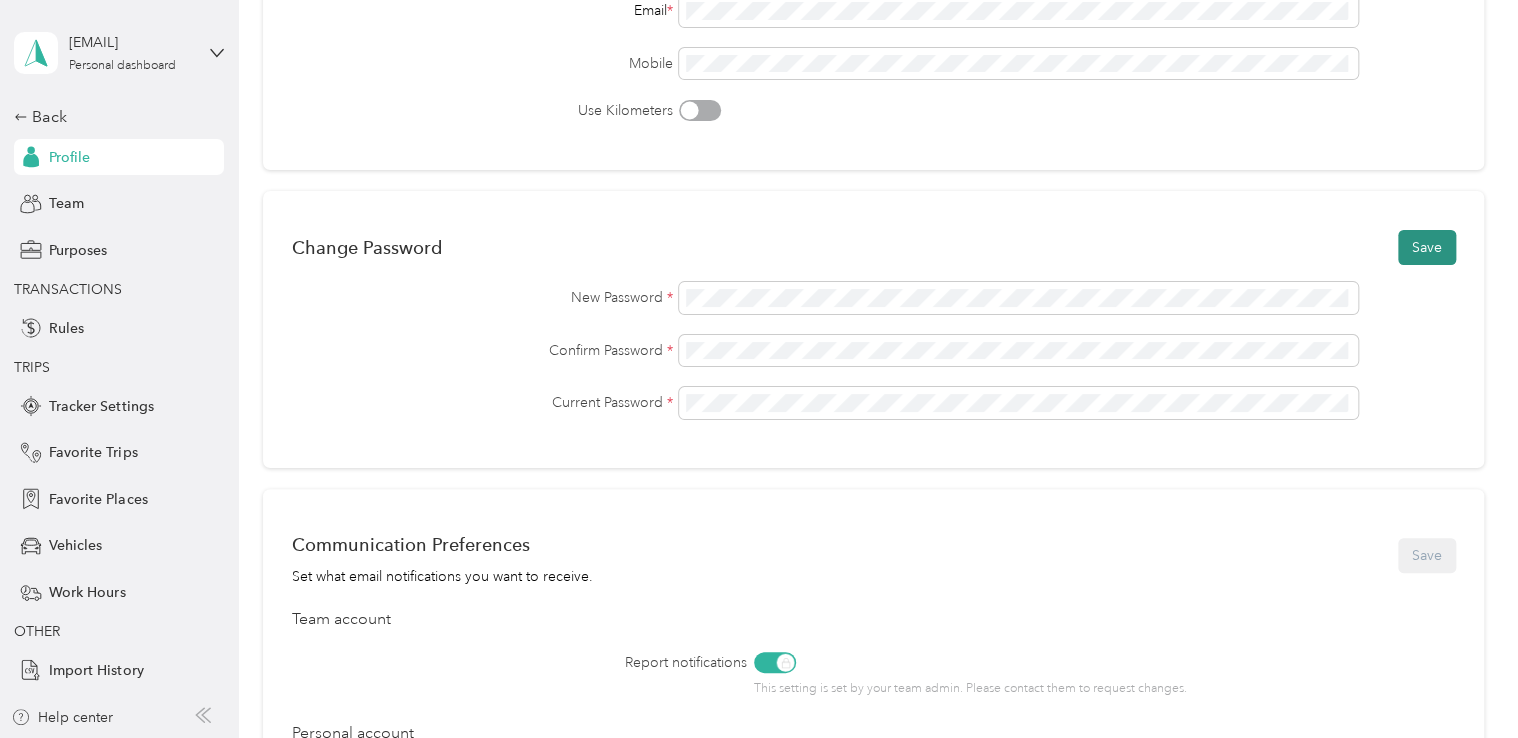 click on "Save" at bounding box center (1427, 247) 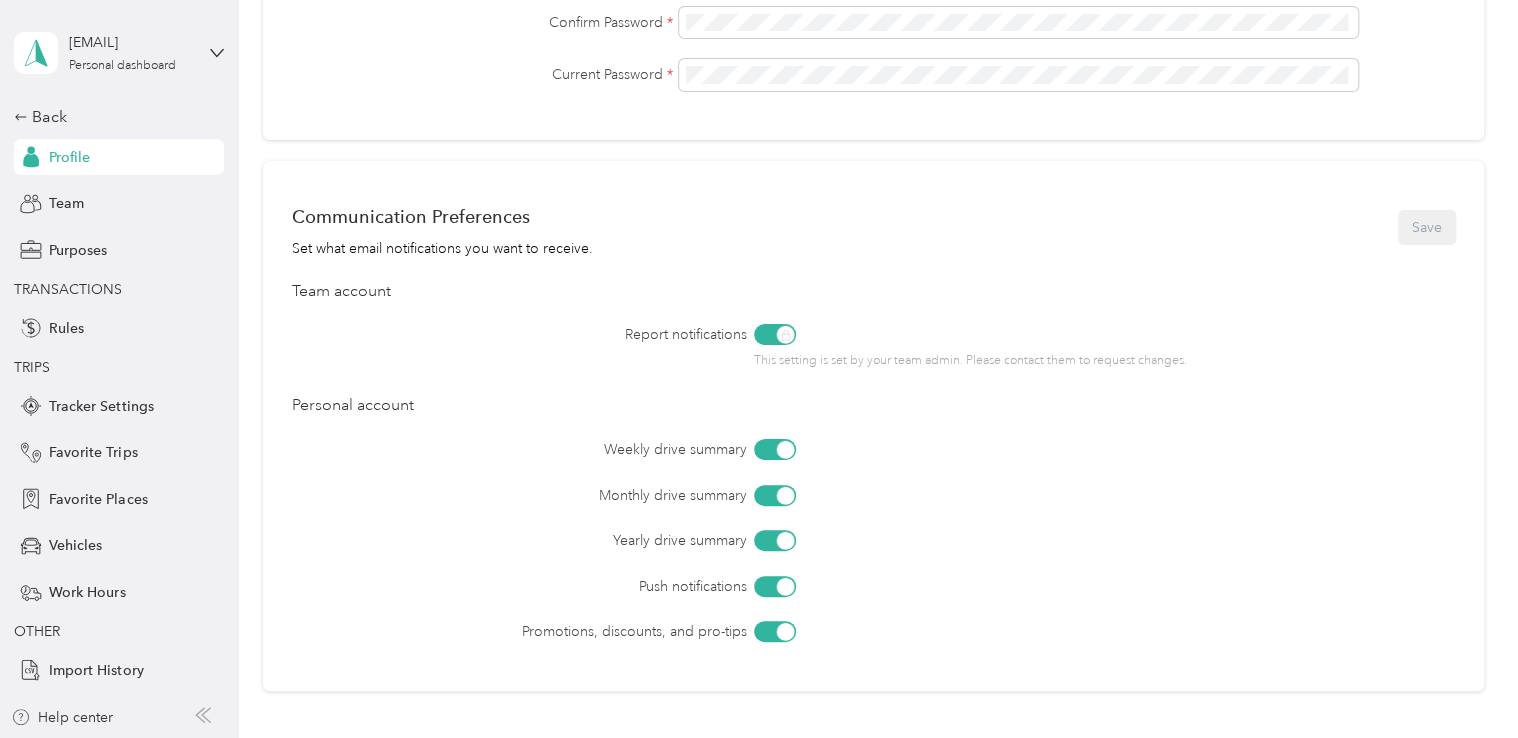 scroll, scrollTop: 678, scrollLeft: 0, axis: vertical 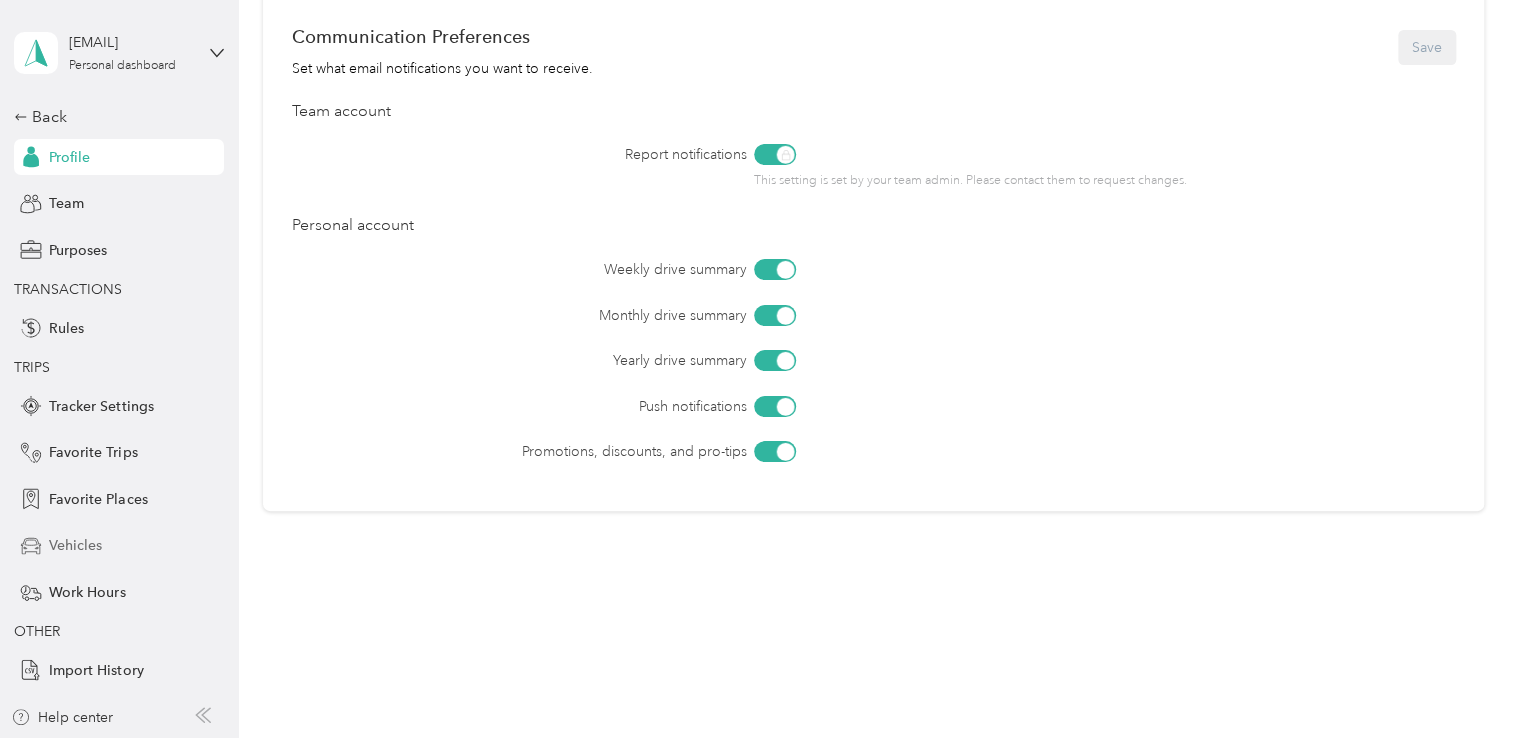 click on "Vehicles" at bounding box center (75, 545) 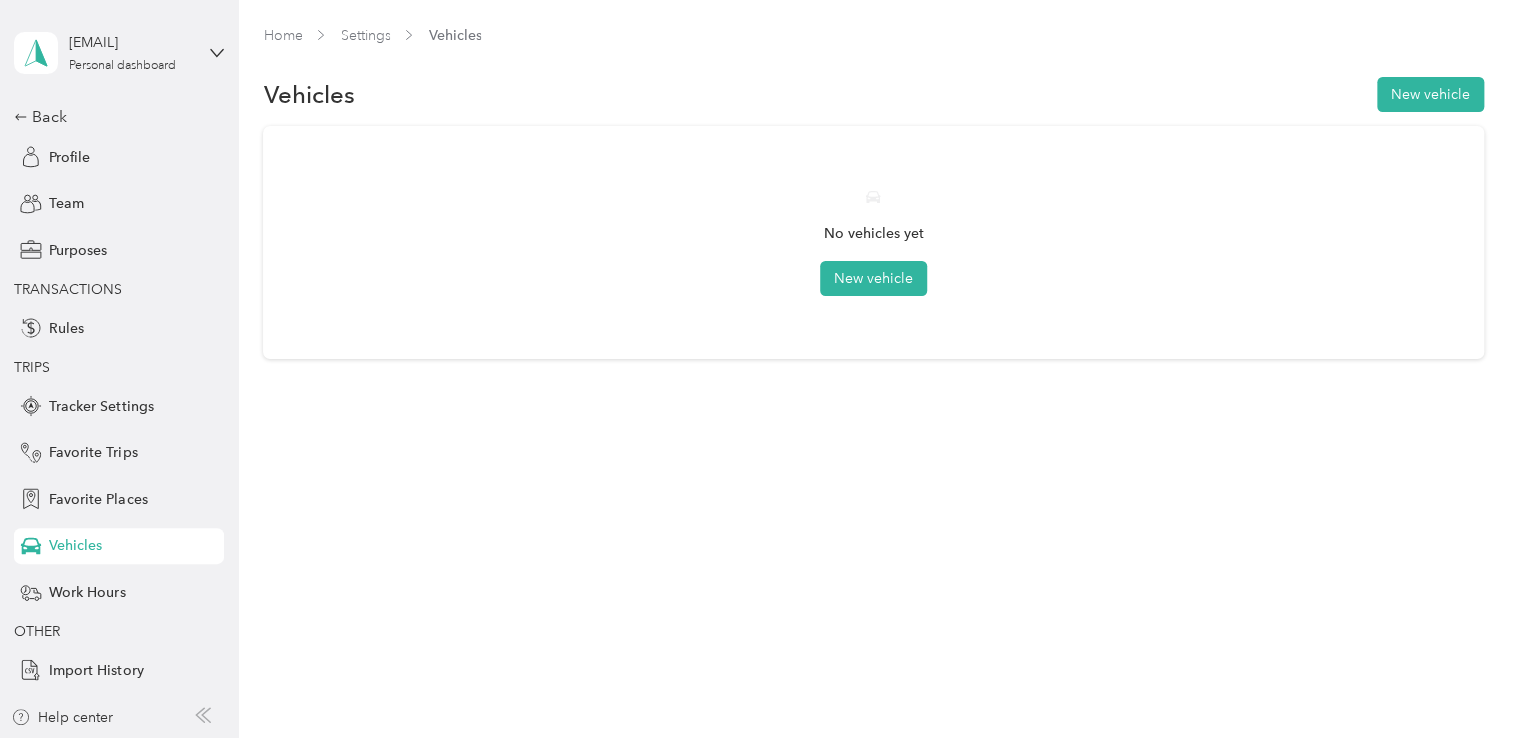 scroll, scrollTop: 0, scrollLeft: 0, axis: both 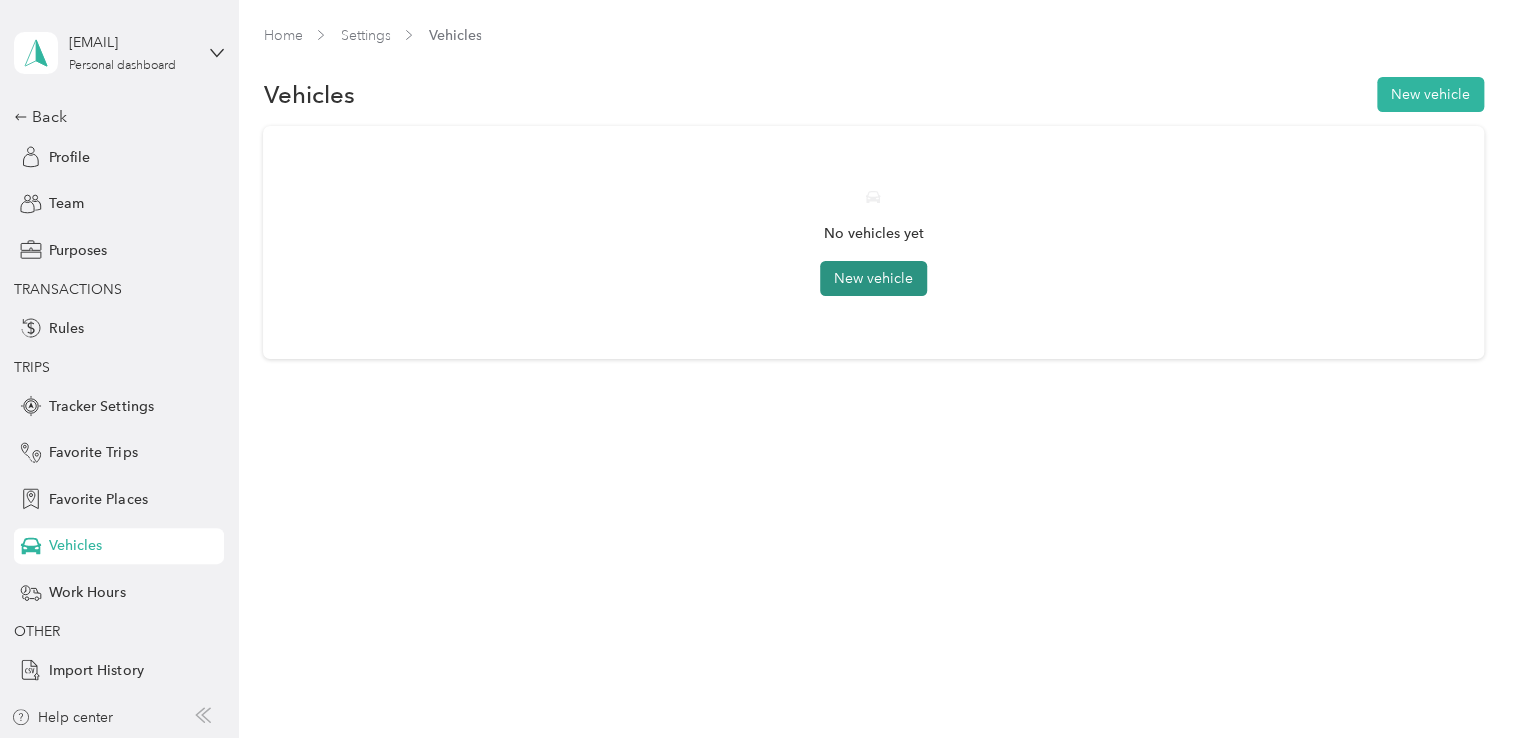 click on "New vehicle" at bounding box center [873, 278] 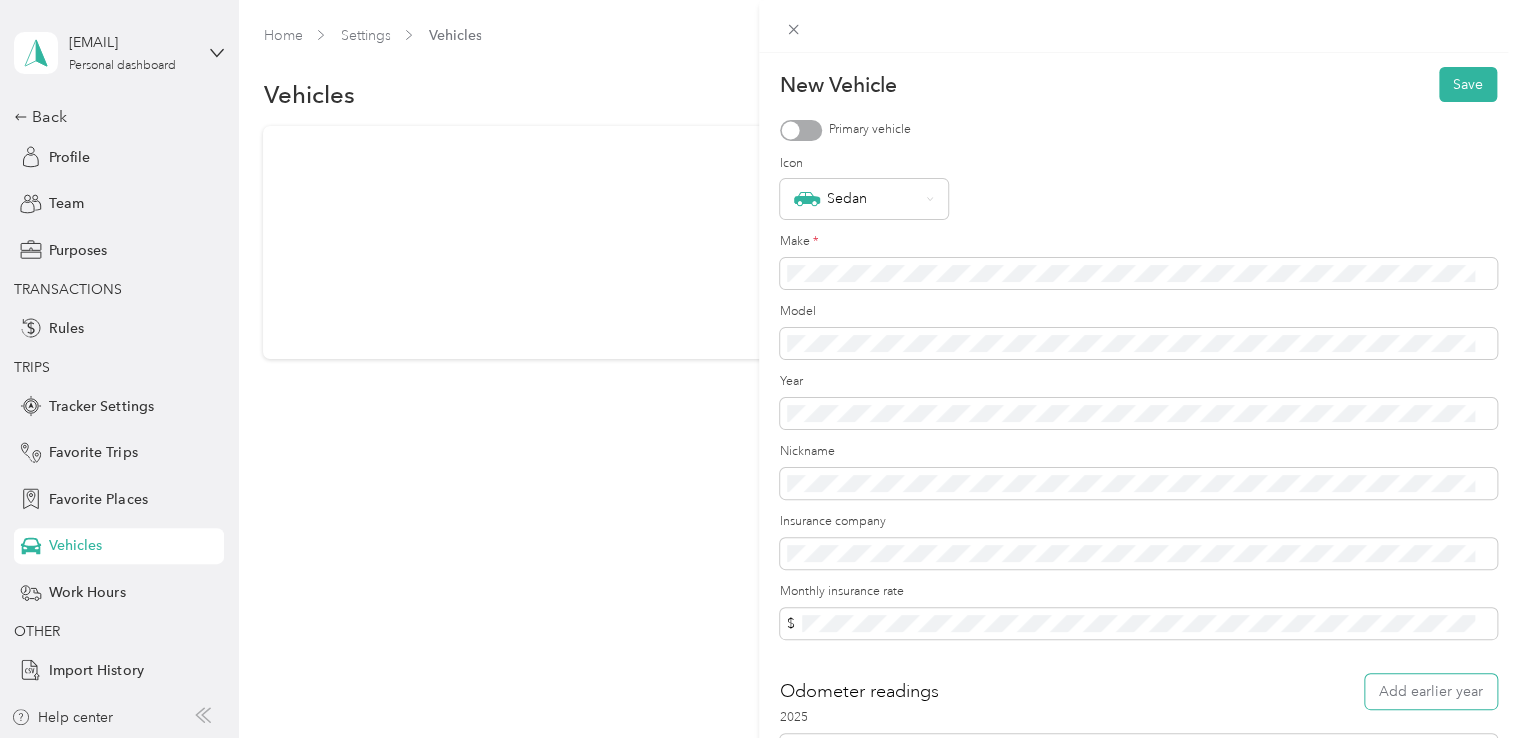type 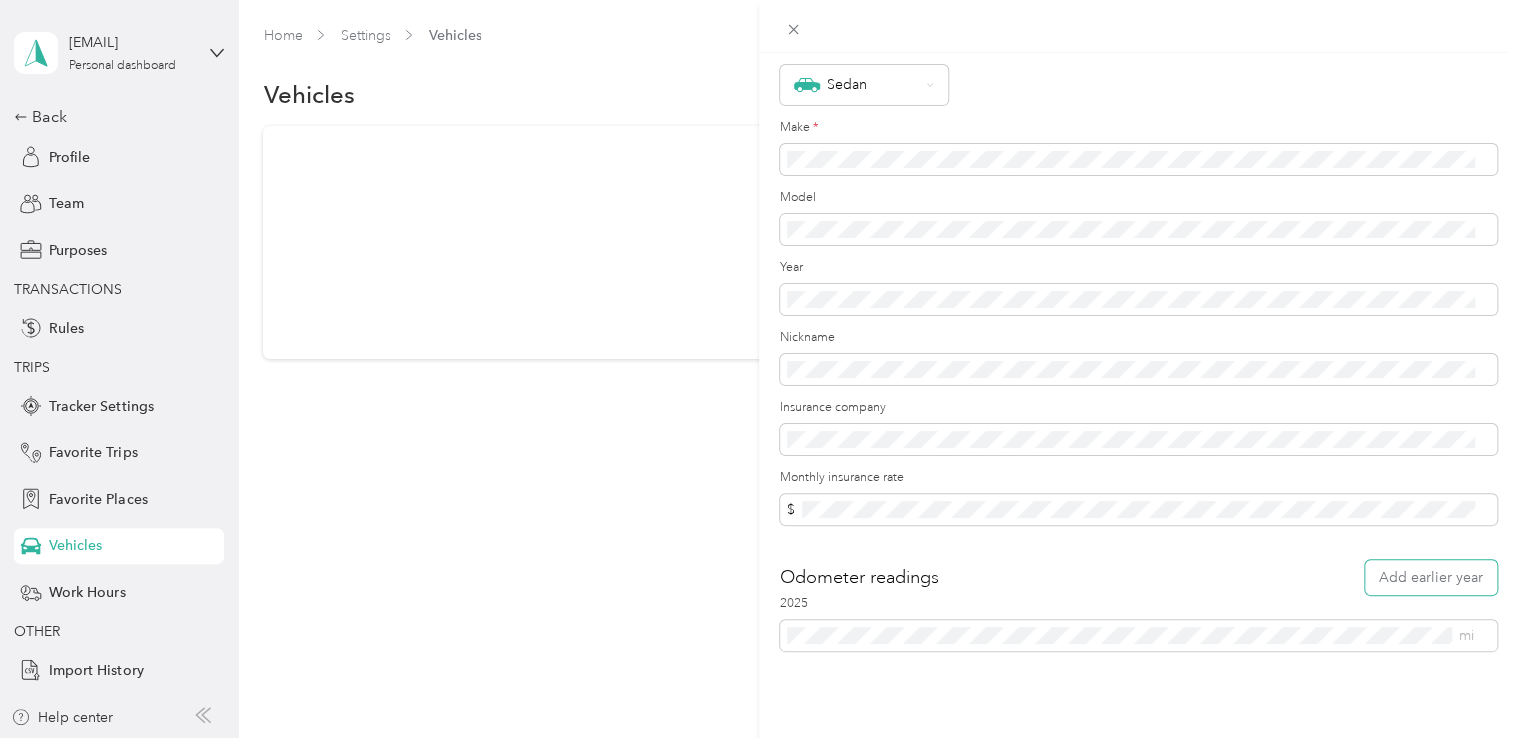 scroll, scrollTop: 128, scrollLeft: 0, axis: vertical 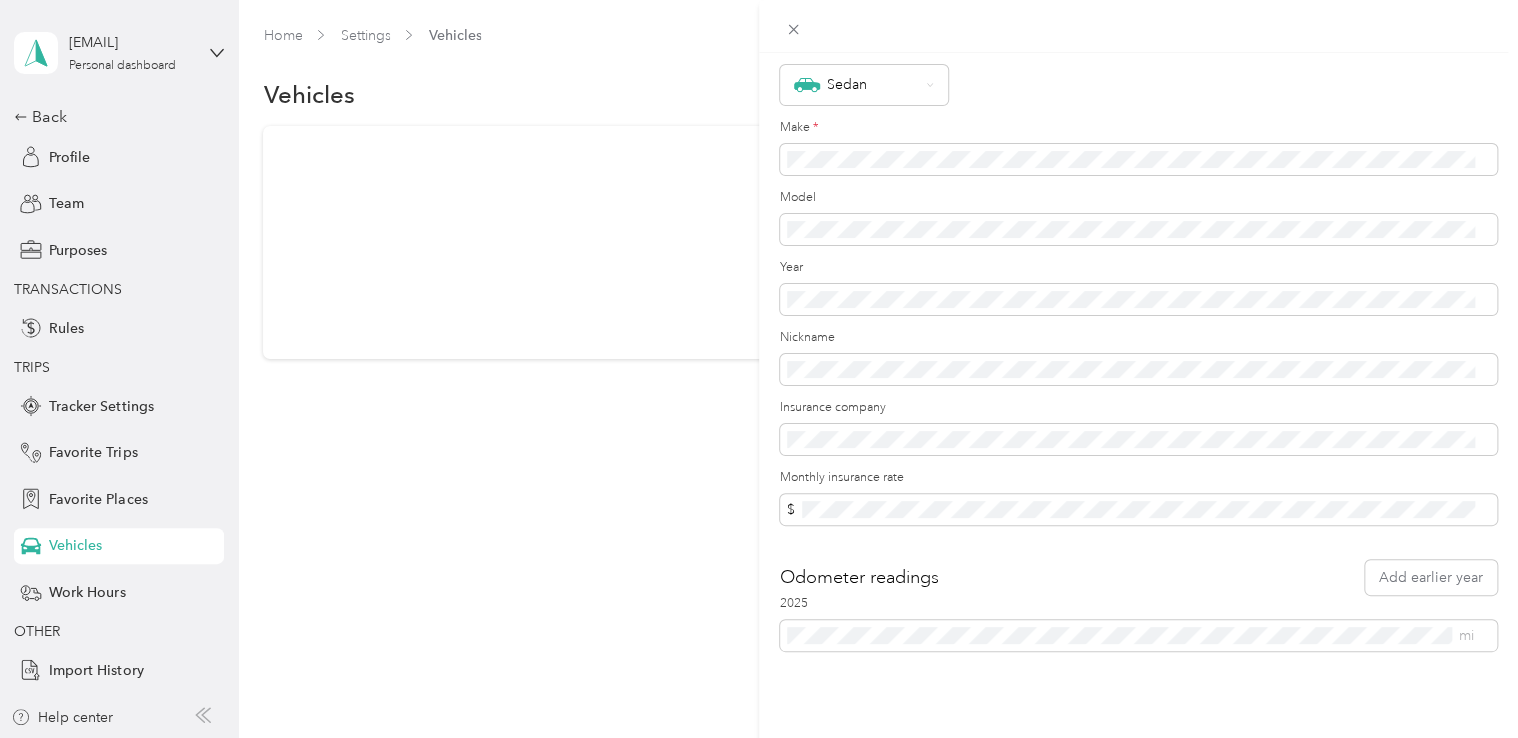 click on "New Vehicle Save Primary vehicle   Icon     Sedan Make   * Model   Year   Nickname   Insurance company   Monthly insurance rate   $ Odometer readings Add earlier year 2025   mi" at bounding box center (759, 369) 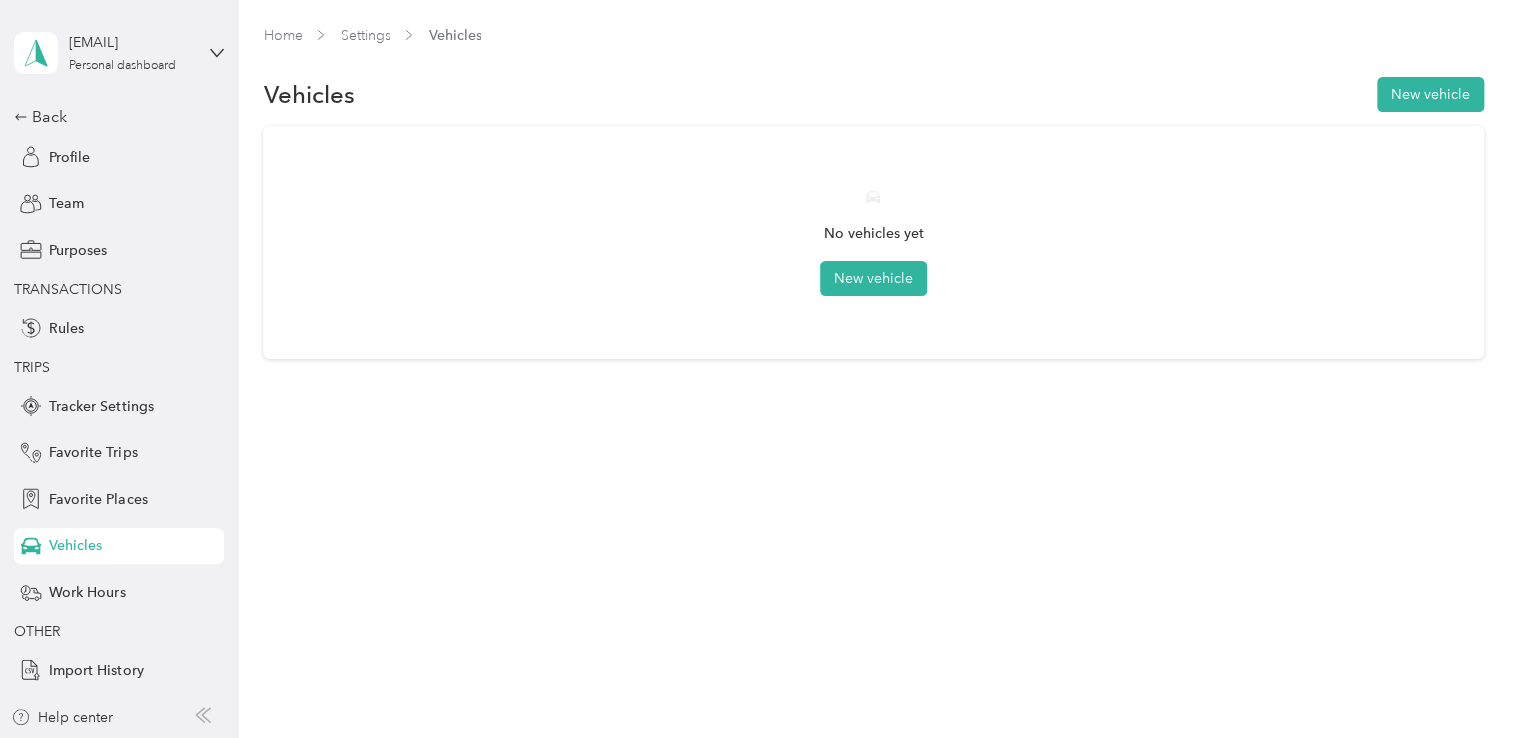 click on "Profile" at bounding box center [69, 157] 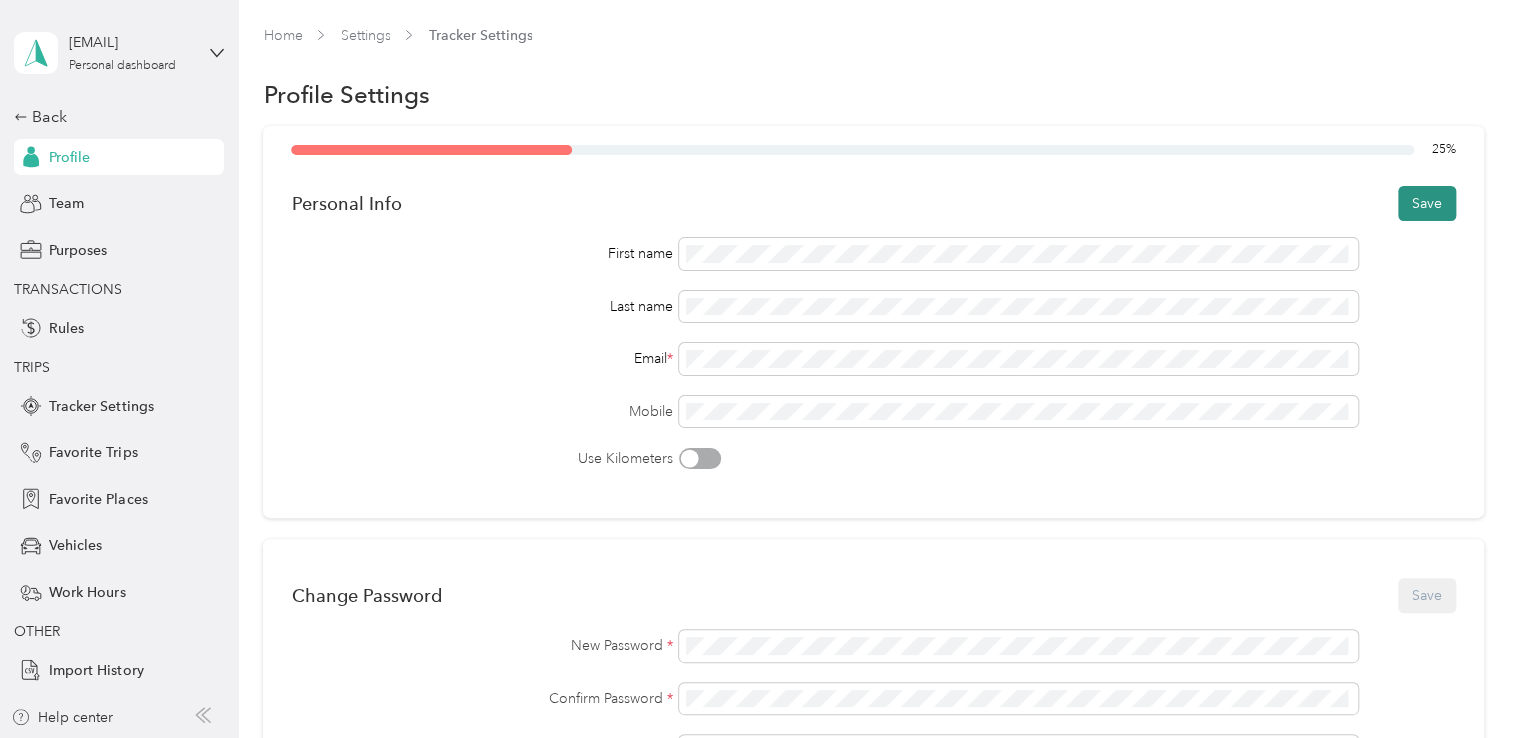 click on "Save" at bounding box center [1427, 203] 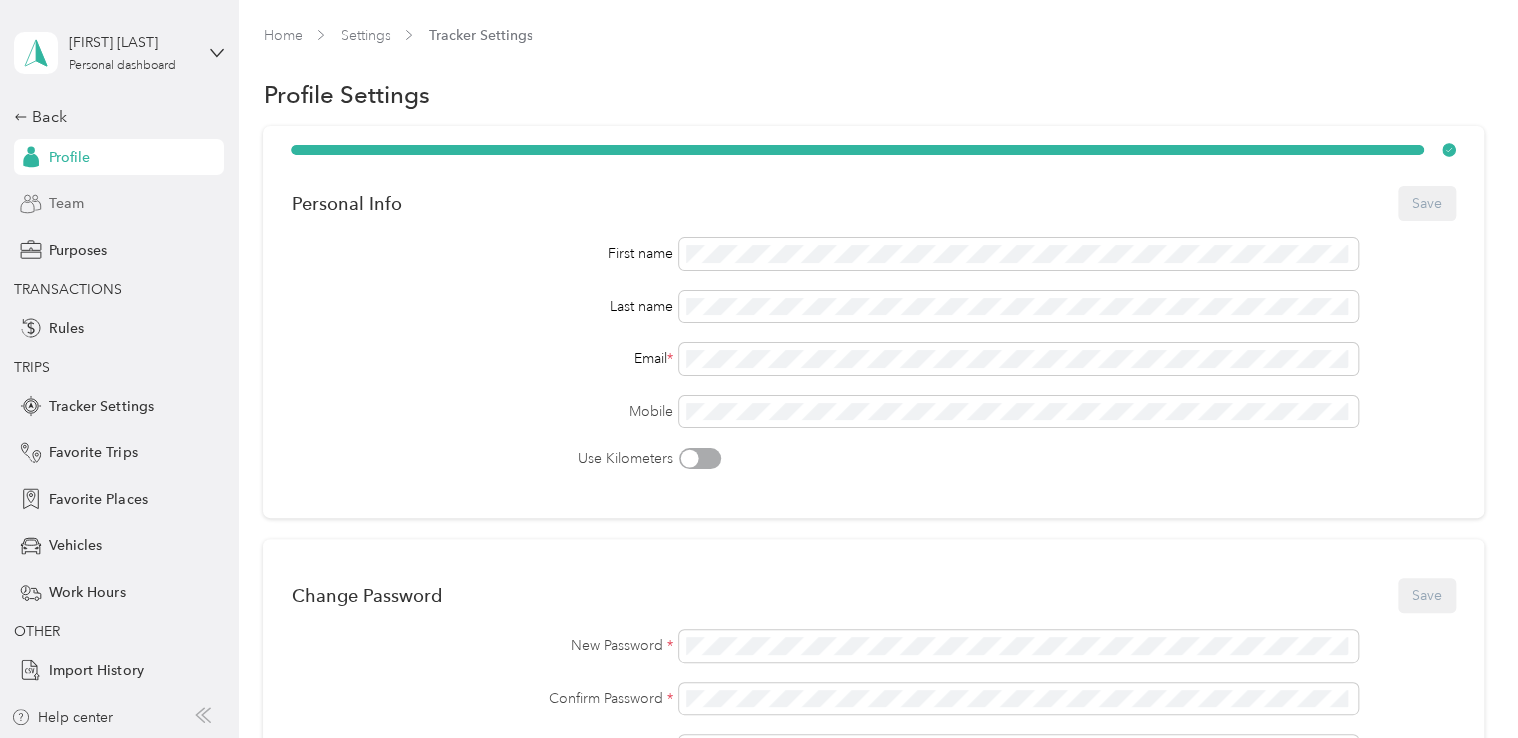 click on "Team" at bounding box center [66, 203] 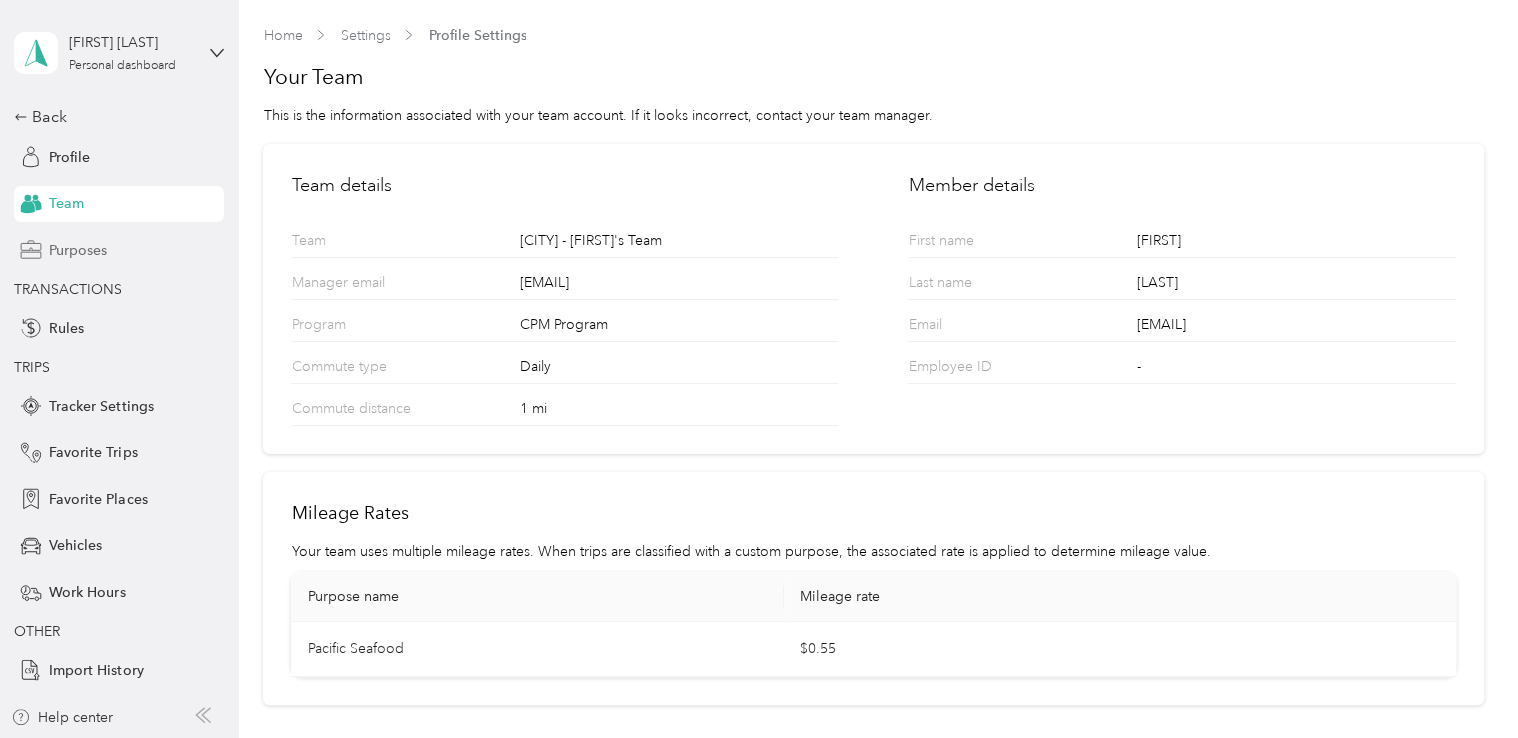 click on "Purposes" at bounding box center [78, 250] 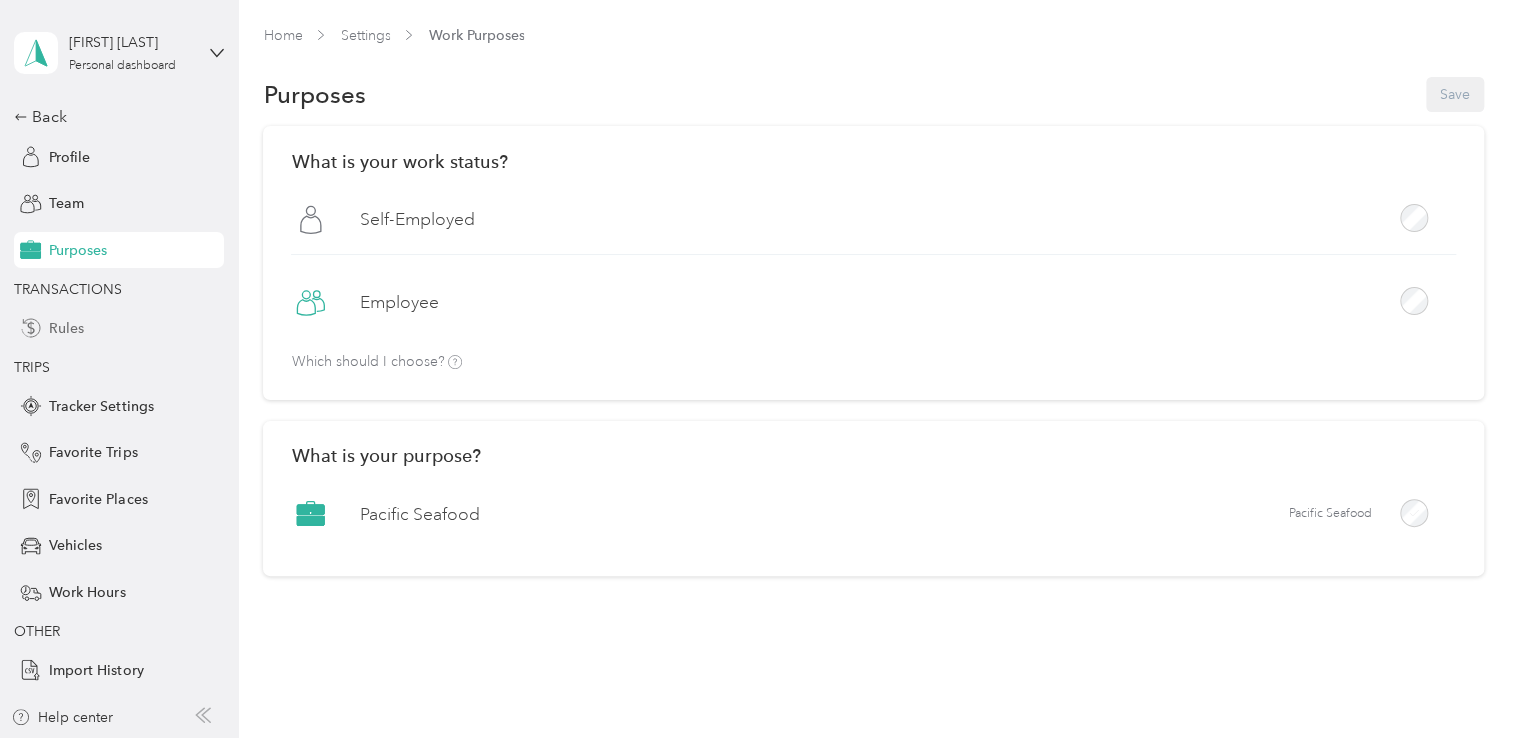 click on "Rules" at bounding box center [66, 328] 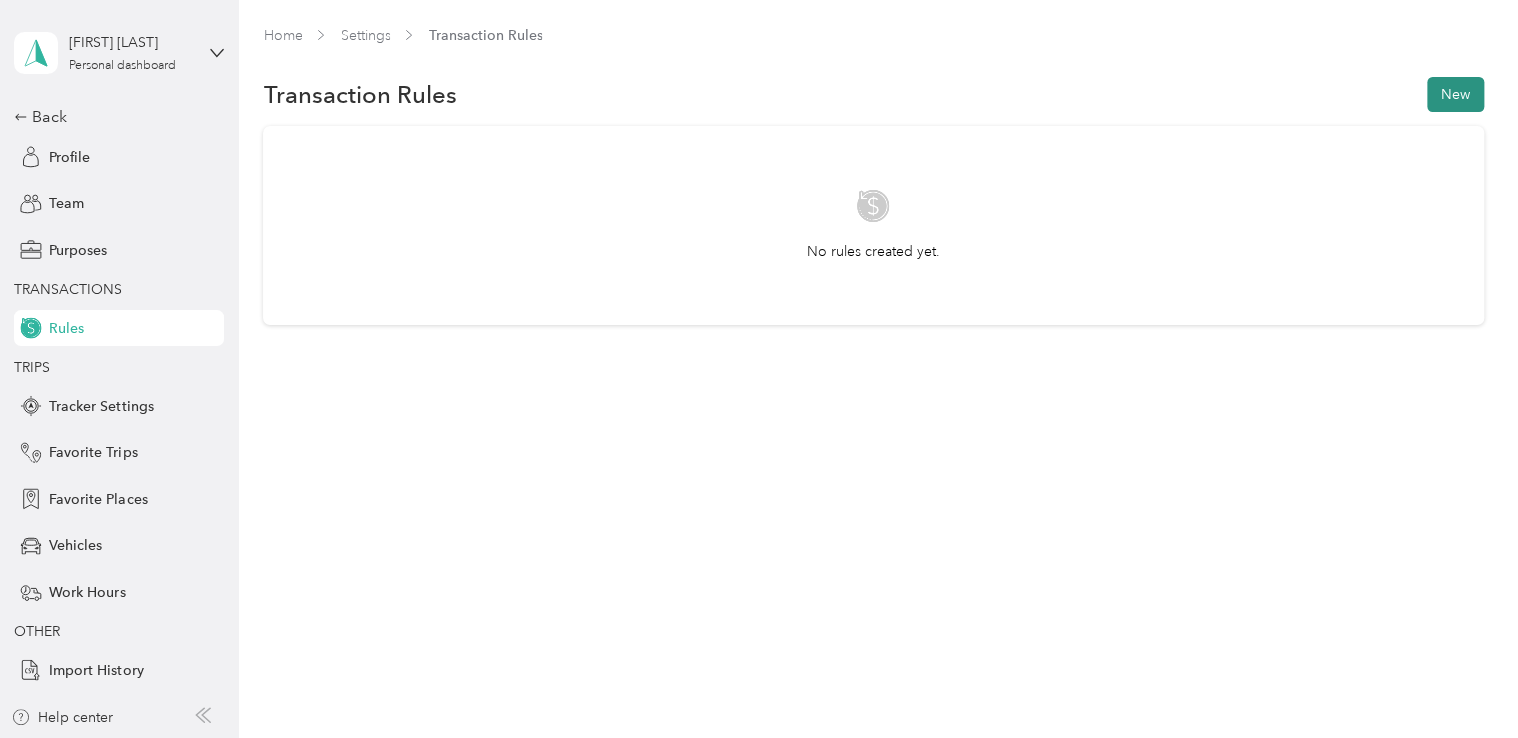 click on "New" at bounding box center (1455, 94) 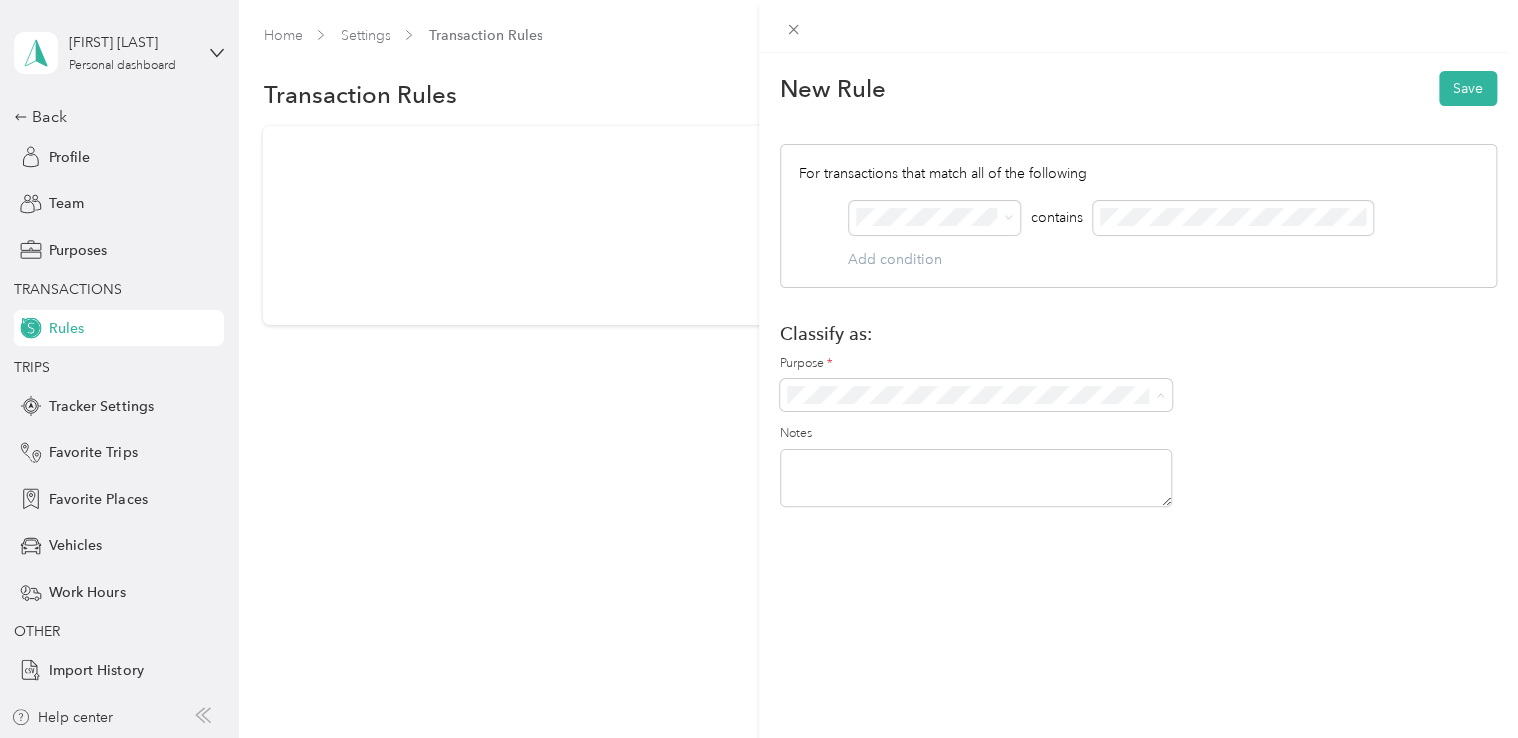 click on "Pacific Seafood" at bounding box center (976, 429) 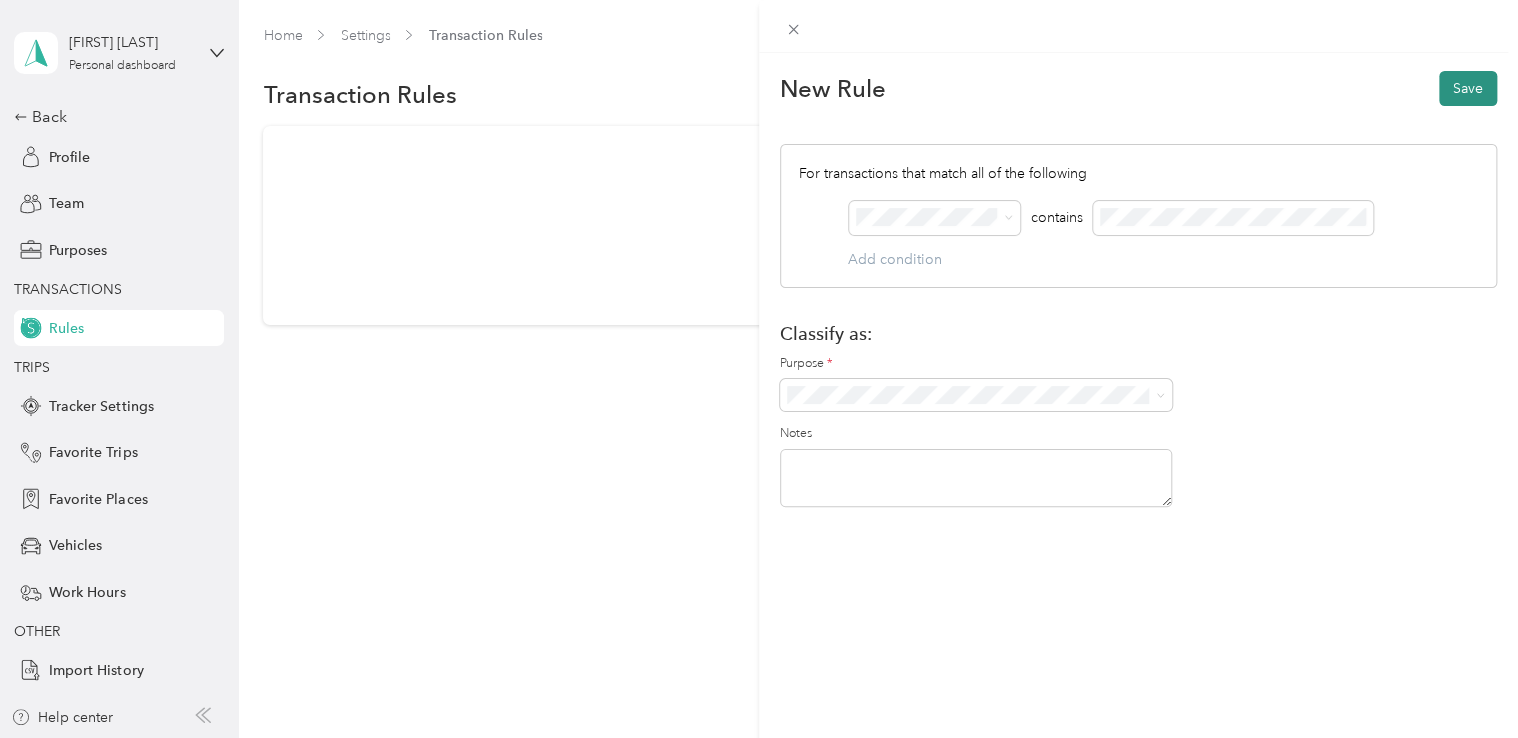 click on "Save" at bounding box center (1468, 88) 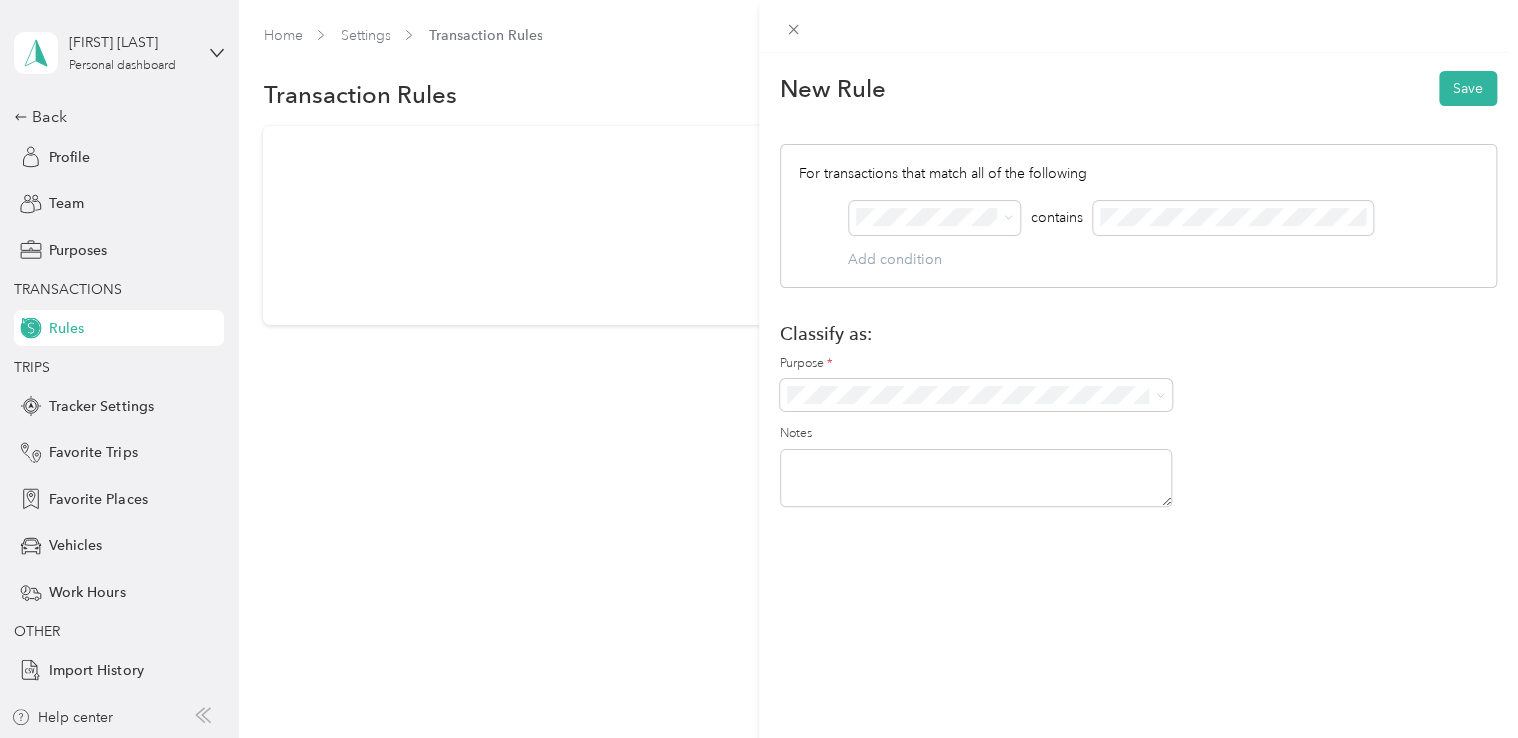 click on "New Rule Save For transactions that match all of the following AND contains Add condition Classify as: Purpose   * Notes" at bounding box center (759, 369) 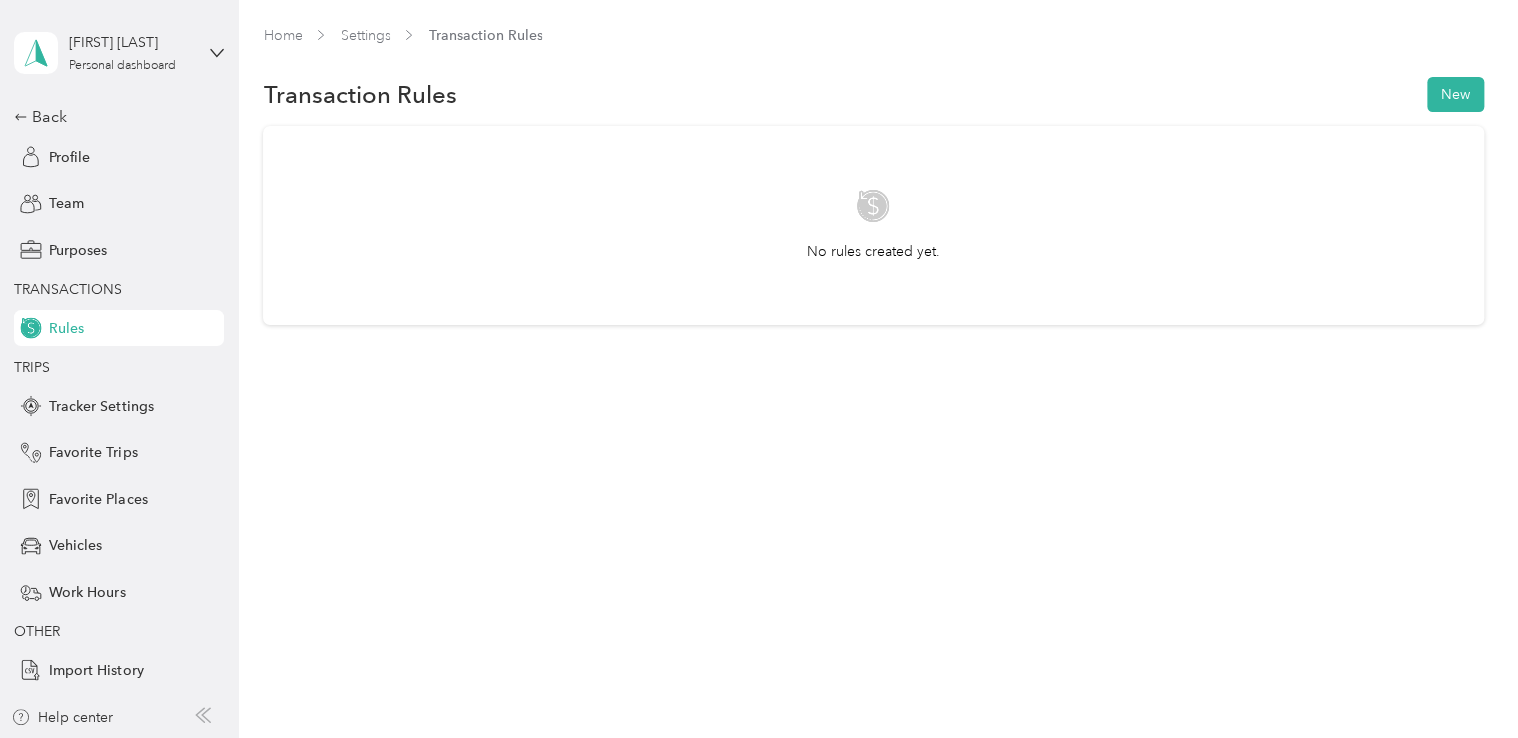 click on "Tracker Settings" at bounding box center (101, 406) 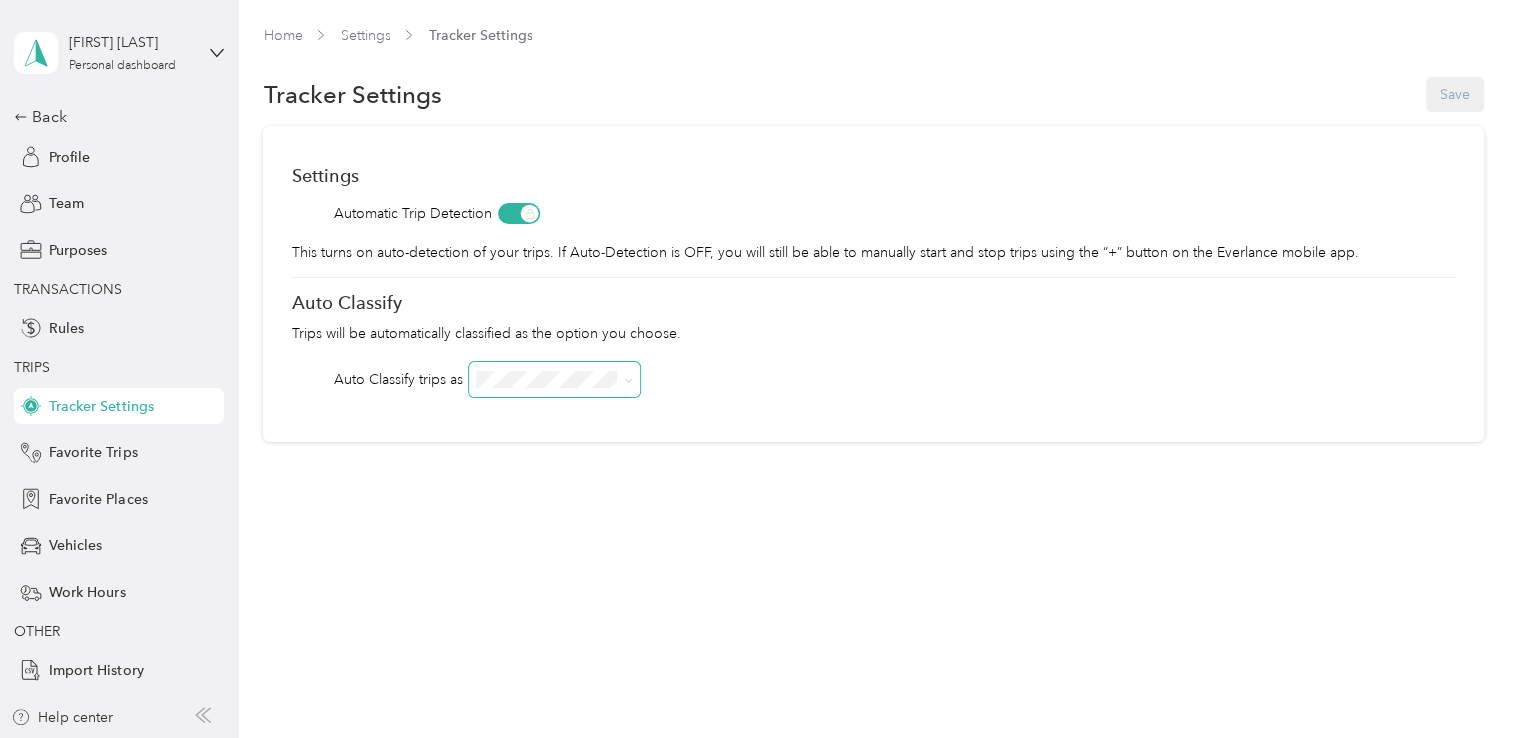 click 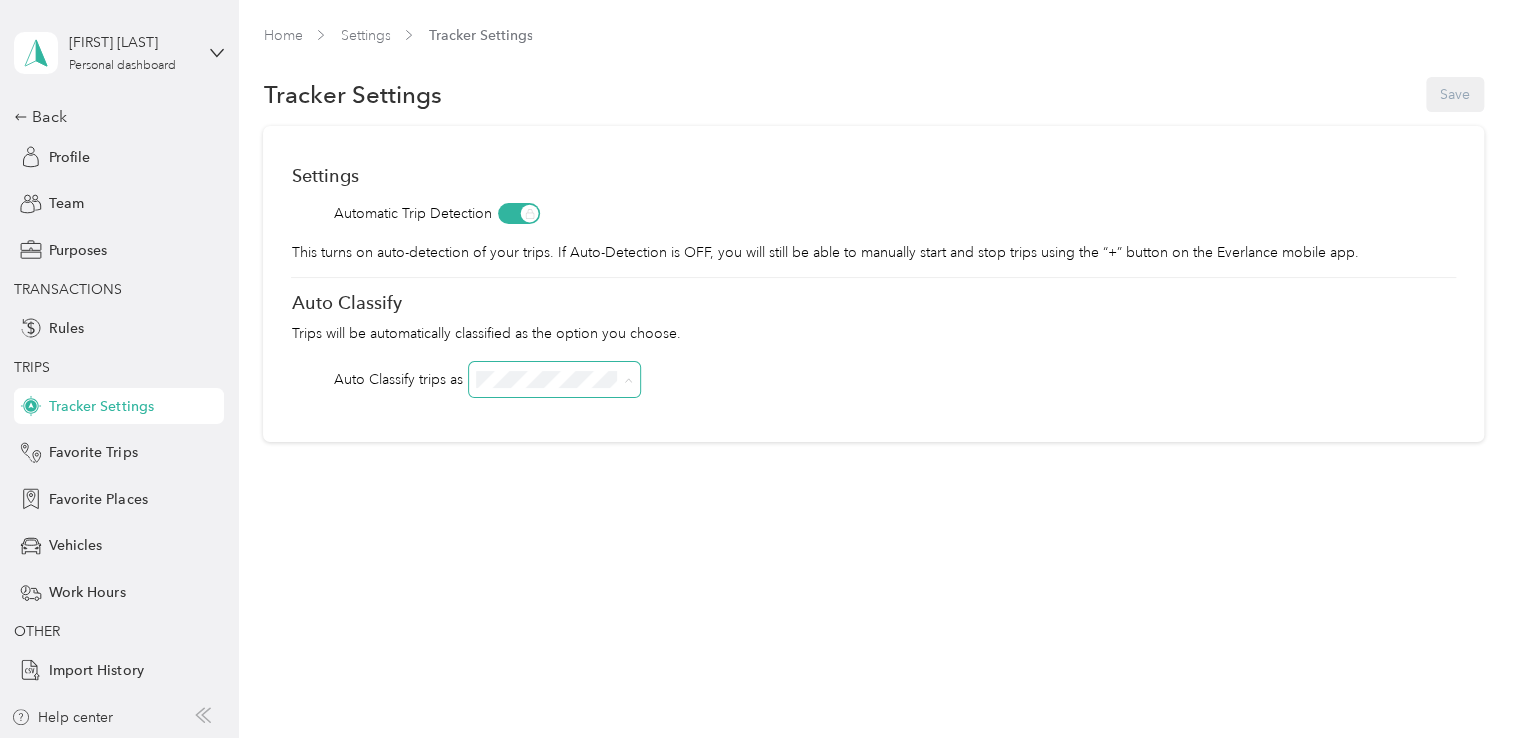 click on "Settings Automatic Trip Detection This turns on auto-detection of your trips. If Auto-Detection is OFF, you will still be able to manually start and stop trips using the “+” button on the Everlance mobile app. Auto Classify Trips will be automatically classified as the option you choose. Auto Classify trips as" at bounding box center [873, 284] 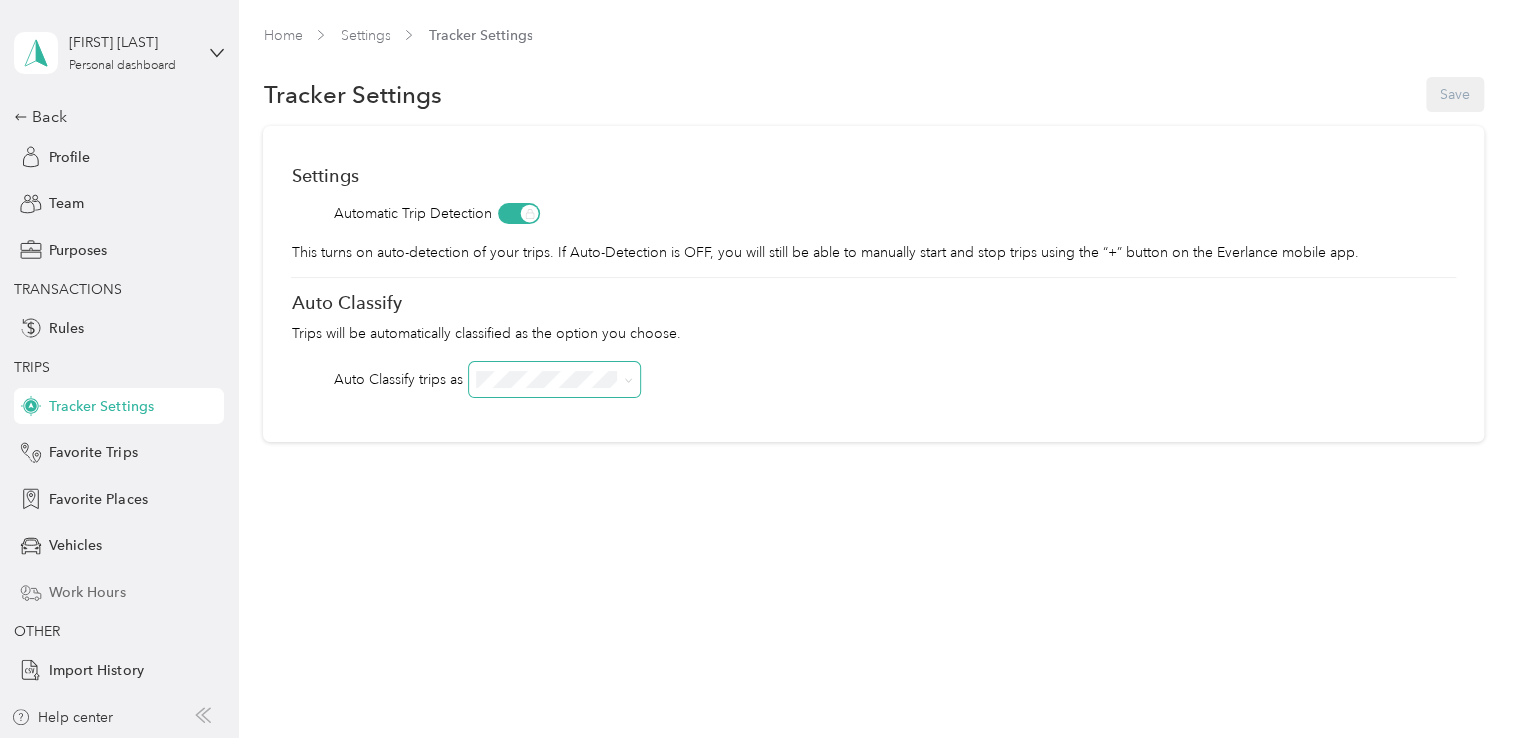 click on "Work Hours" at bounding box center (87, 592) 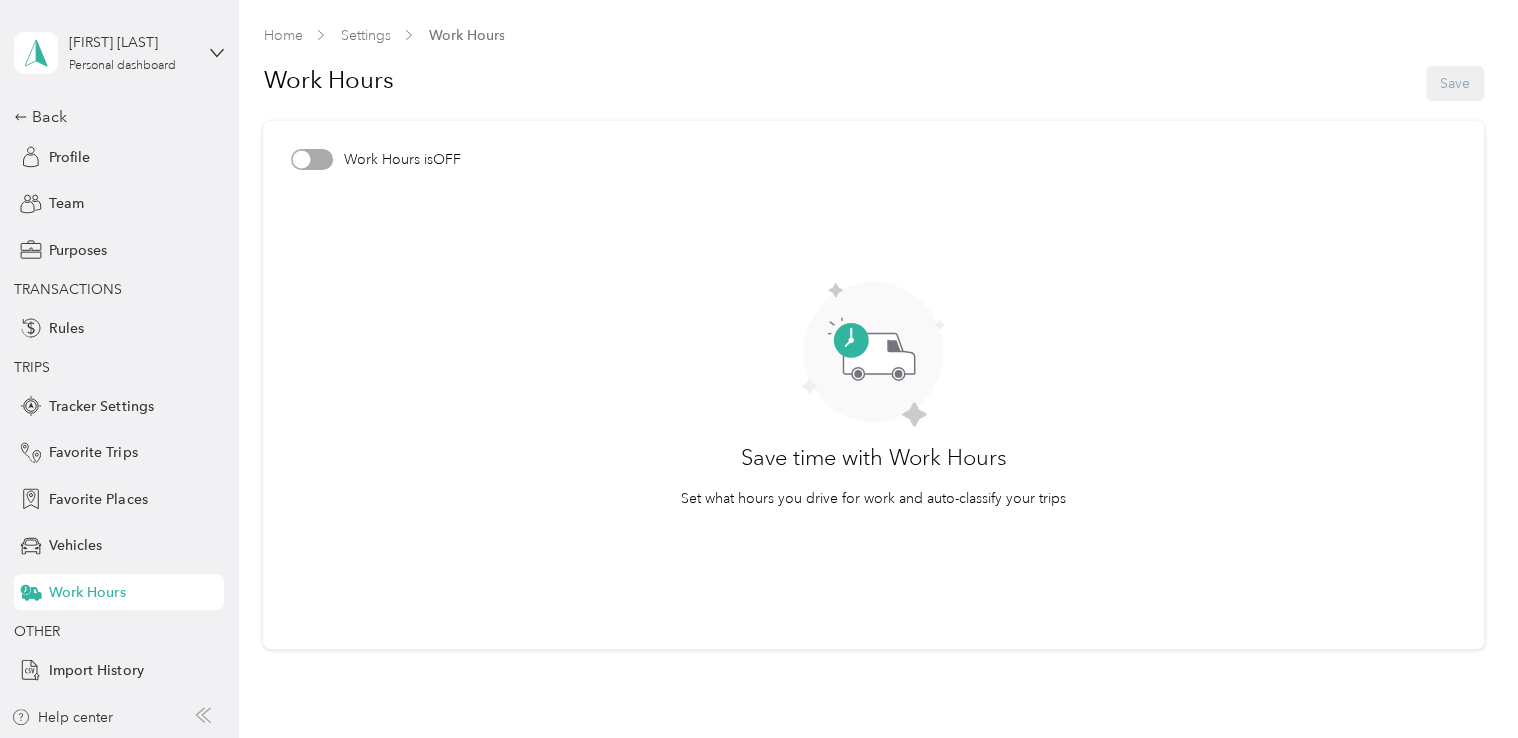 click at bounding box center (312, 159) 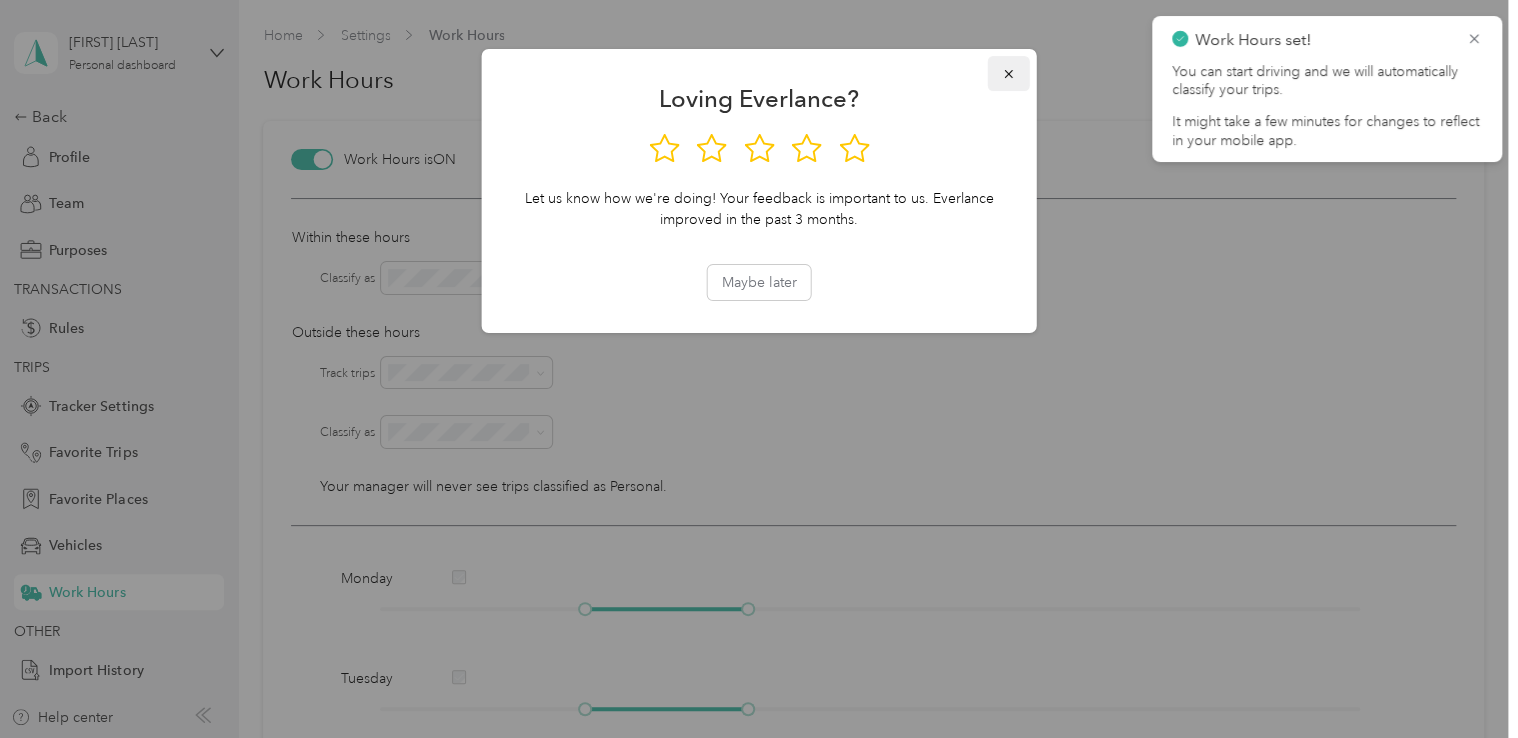 click 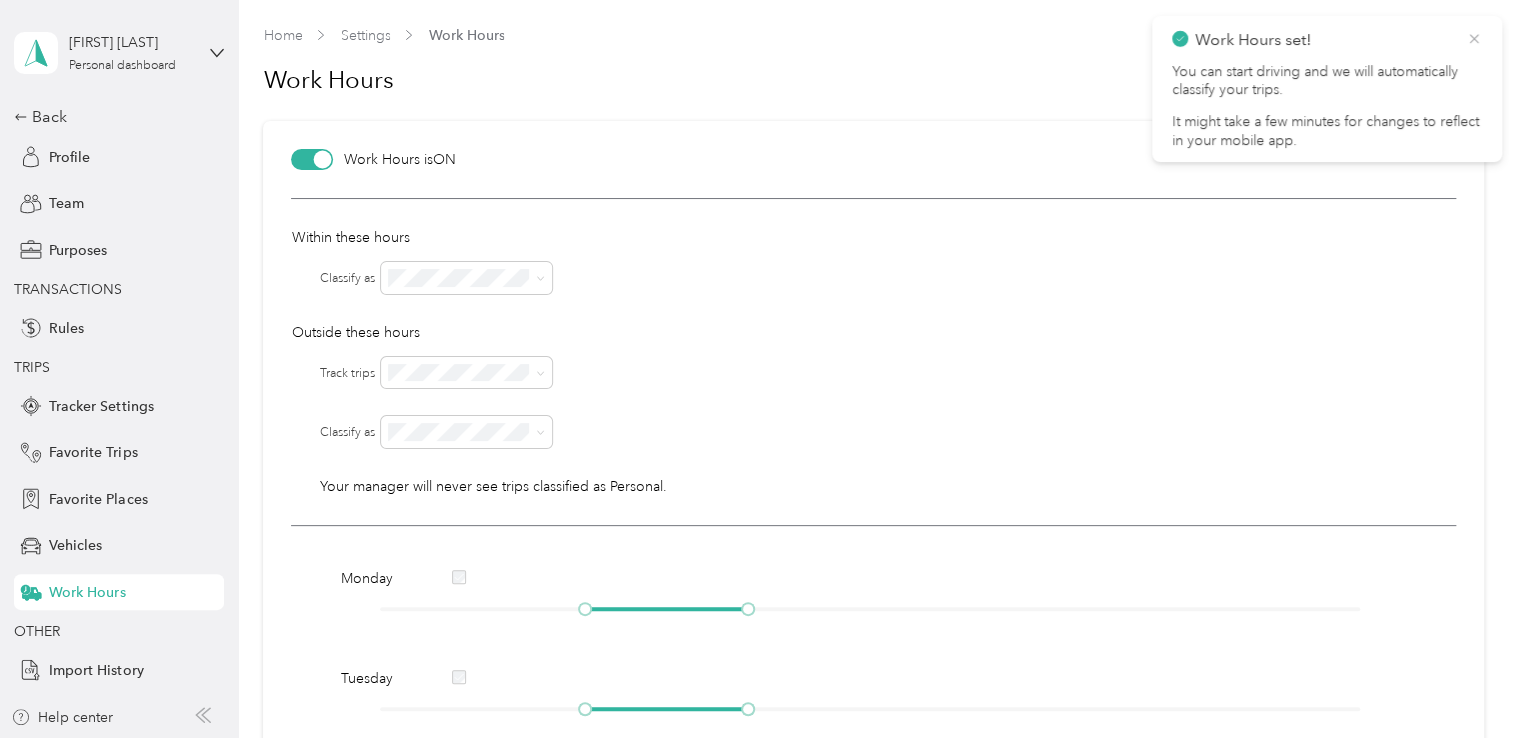 click 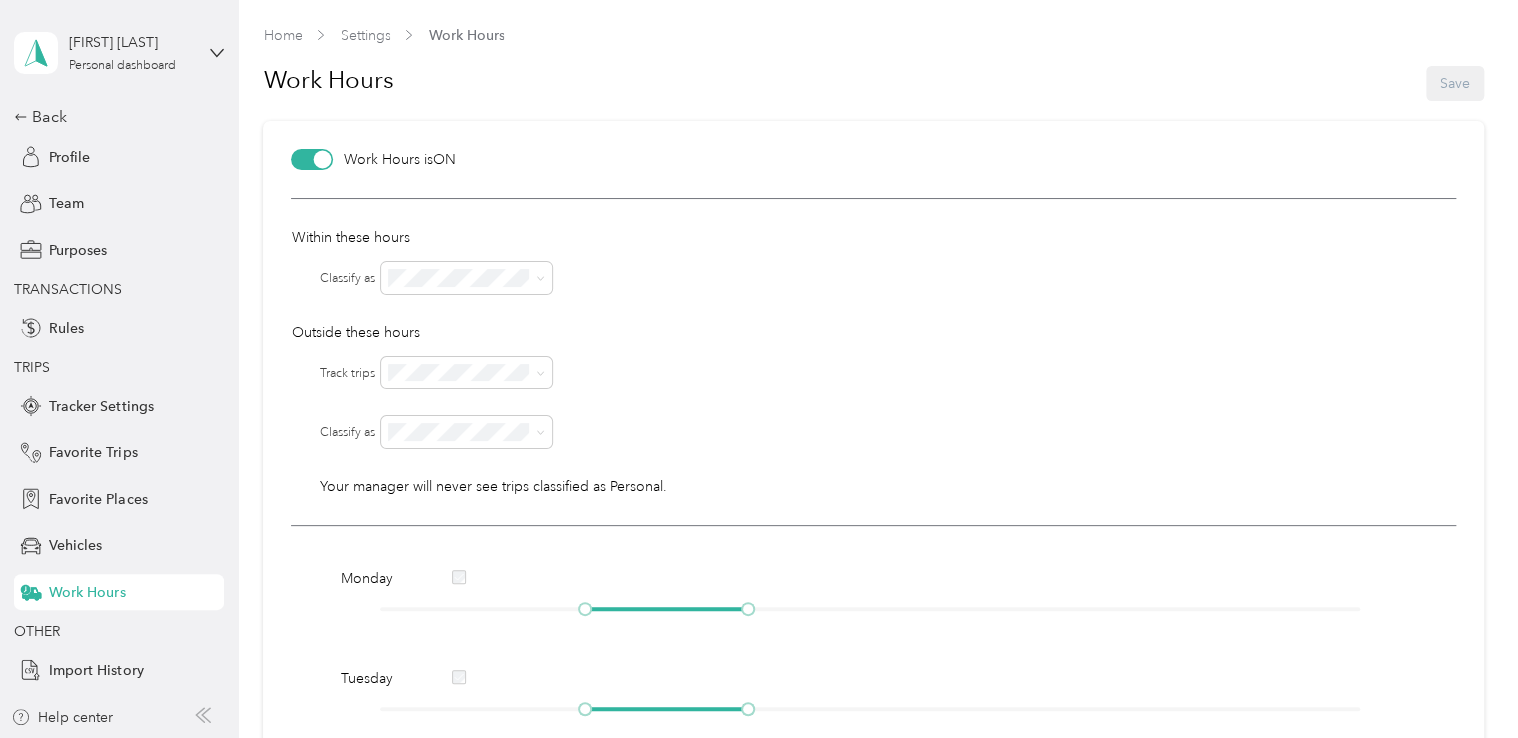 click on "Pacific Seafood" at bounding box center [468, 301] 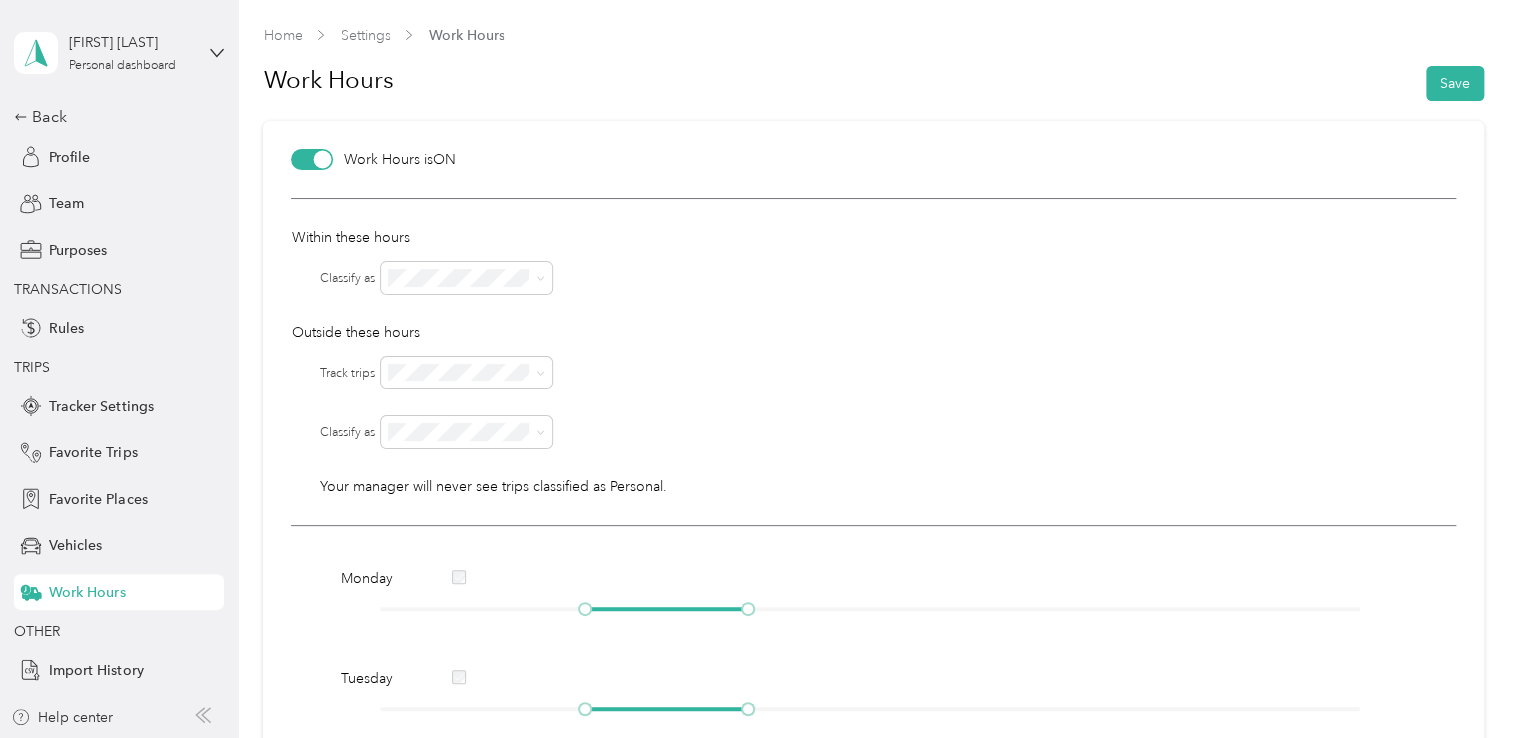 click on "No" at bounding box center [467, 433] 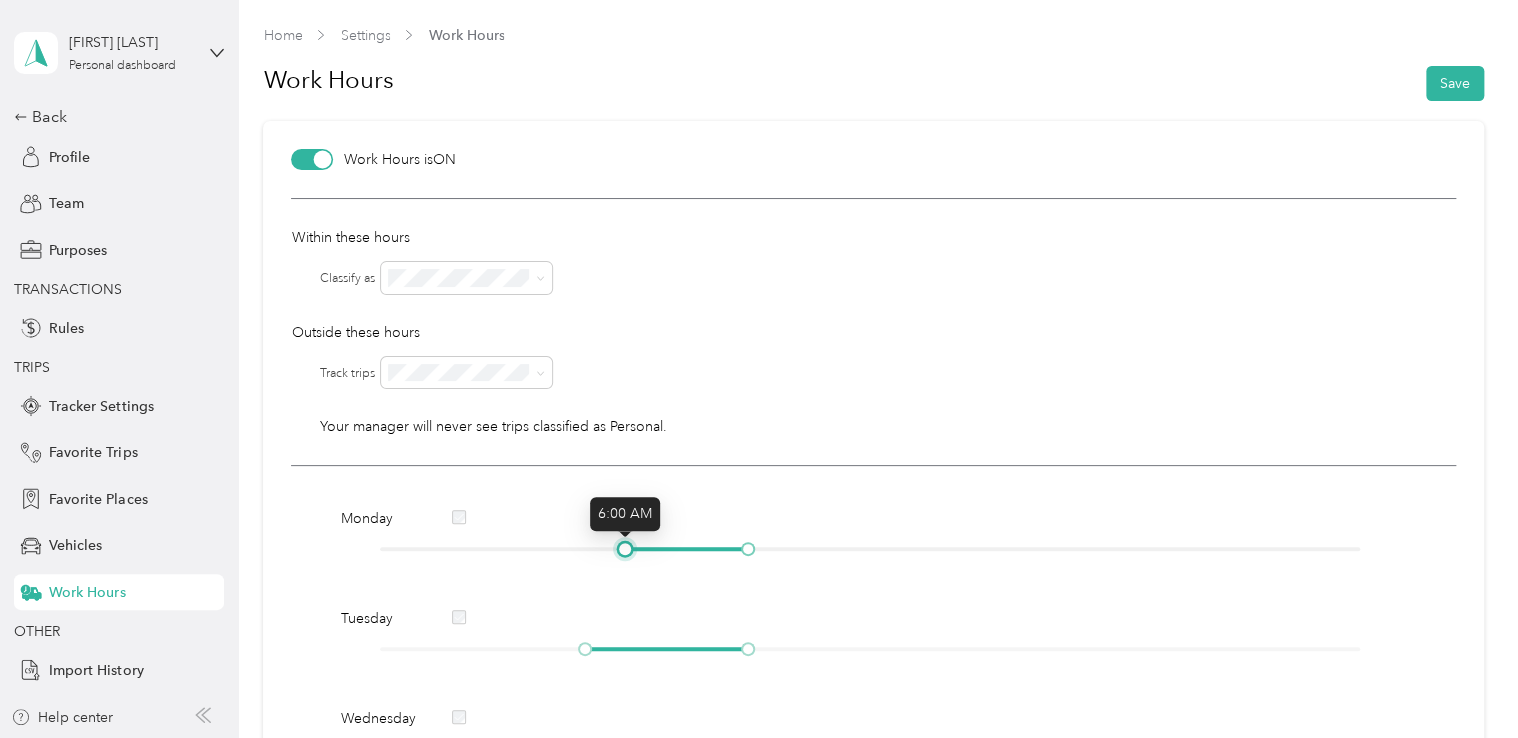 drag, startPoint x: 583, startPoint y: 551, endPoint x: 624, endPoint y: 551, distance: 41 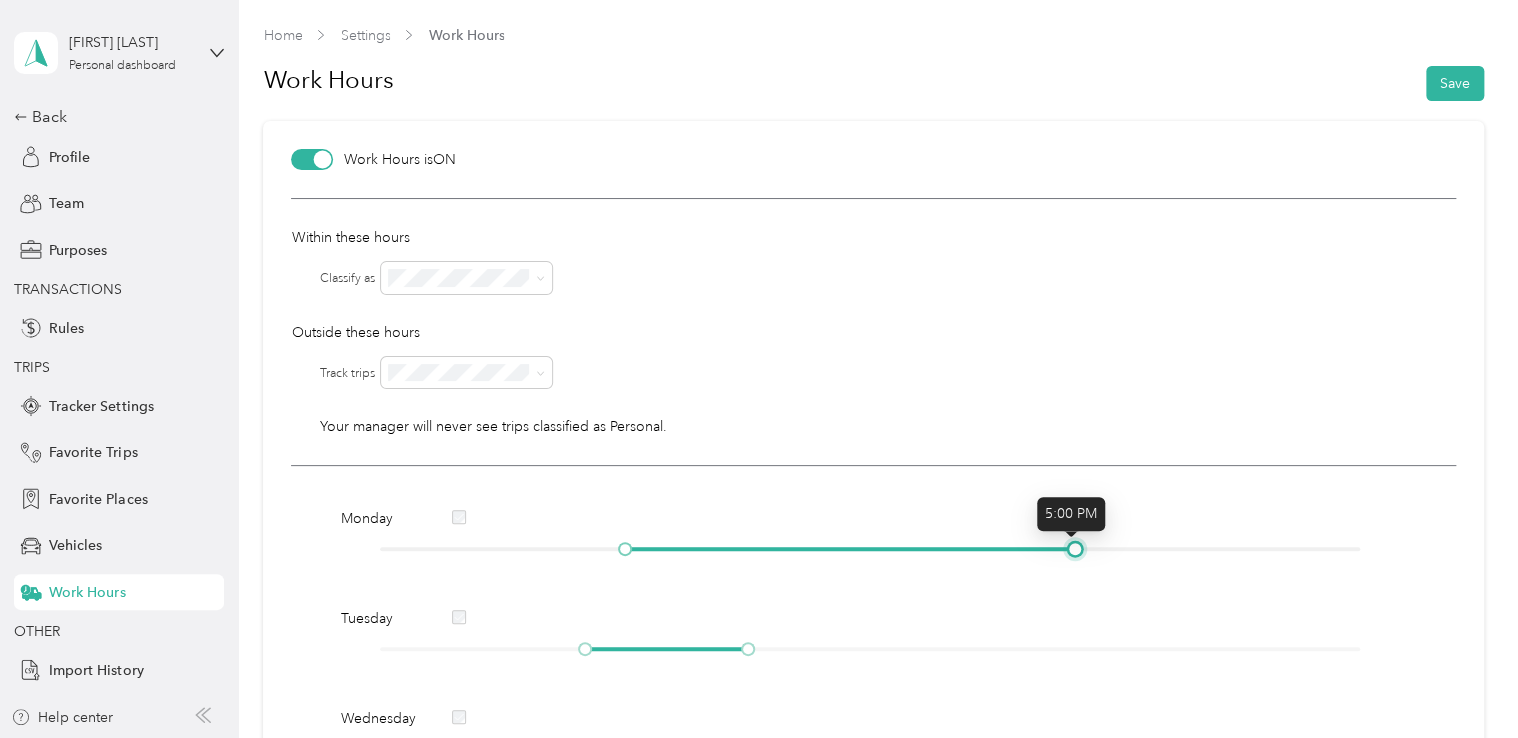 drag, startPoint x: 742, startPoint y: 547, endPoint x: 1065, endPoint y: 549, distance: 323.0062 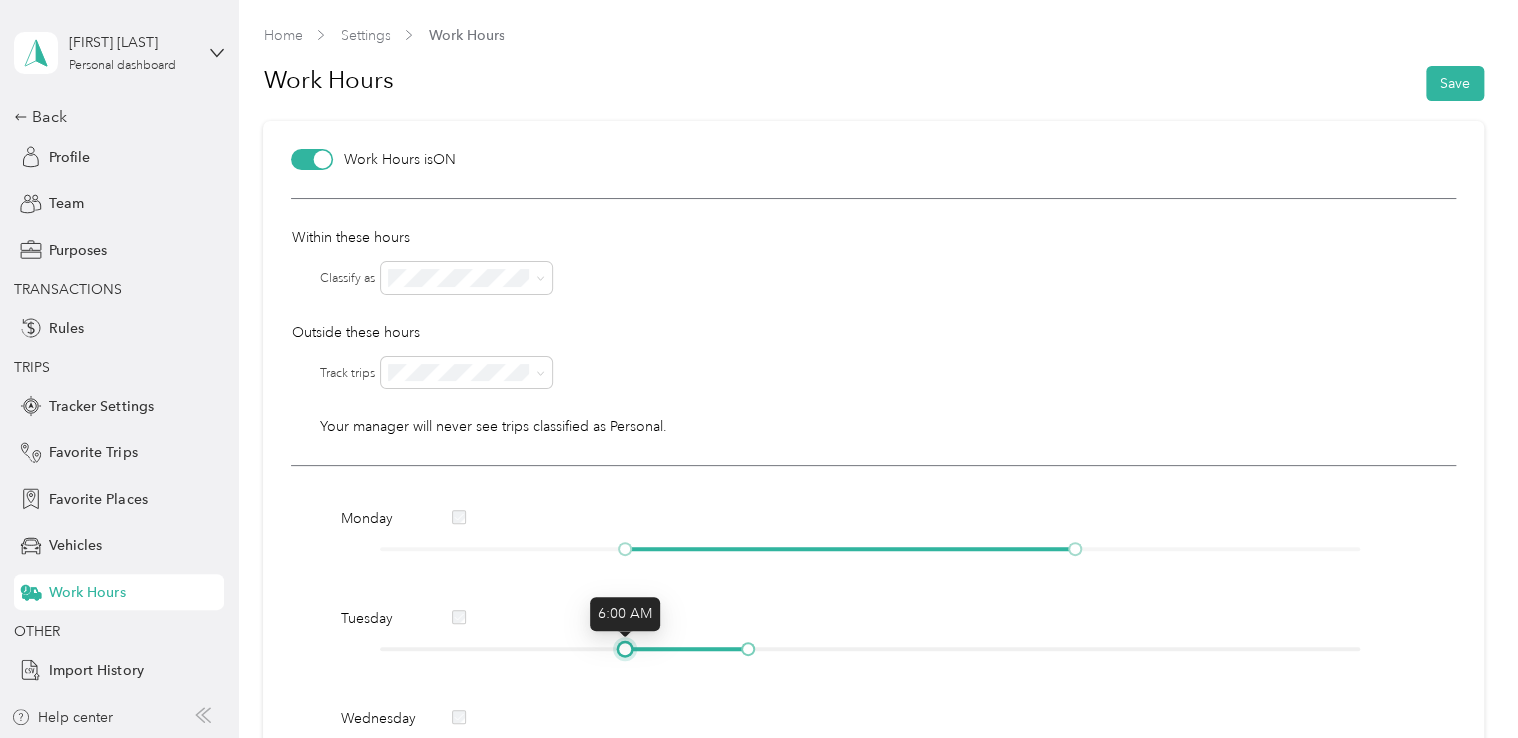 drag, startPoint x: 588, startPoint y: 650, endPoint x: 628, endPoint y: 656, distance: 40.4475 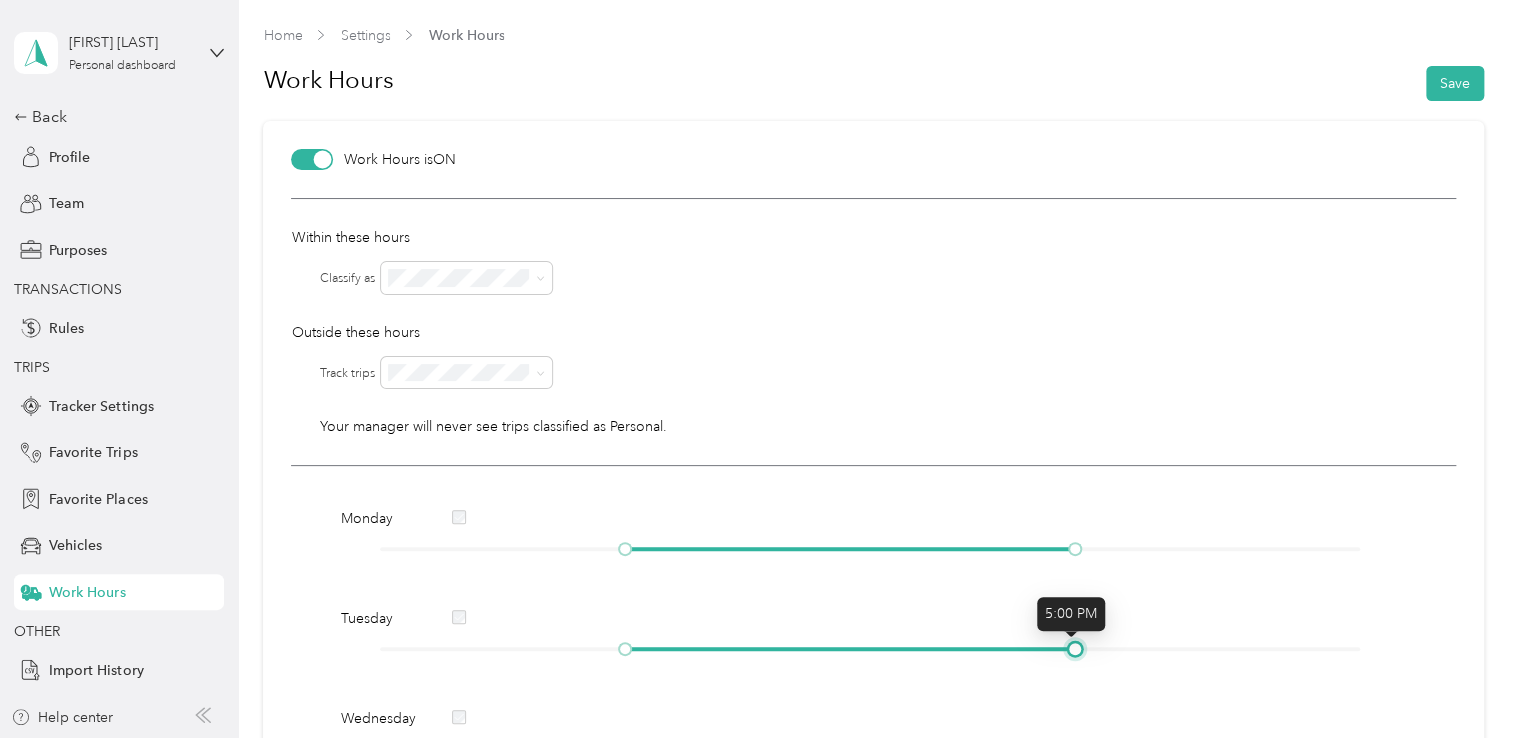 drag, startPoint x: 740, startPoint y: 648, endPoint x: 1060, endPoint y: 627, distance: 320.68832 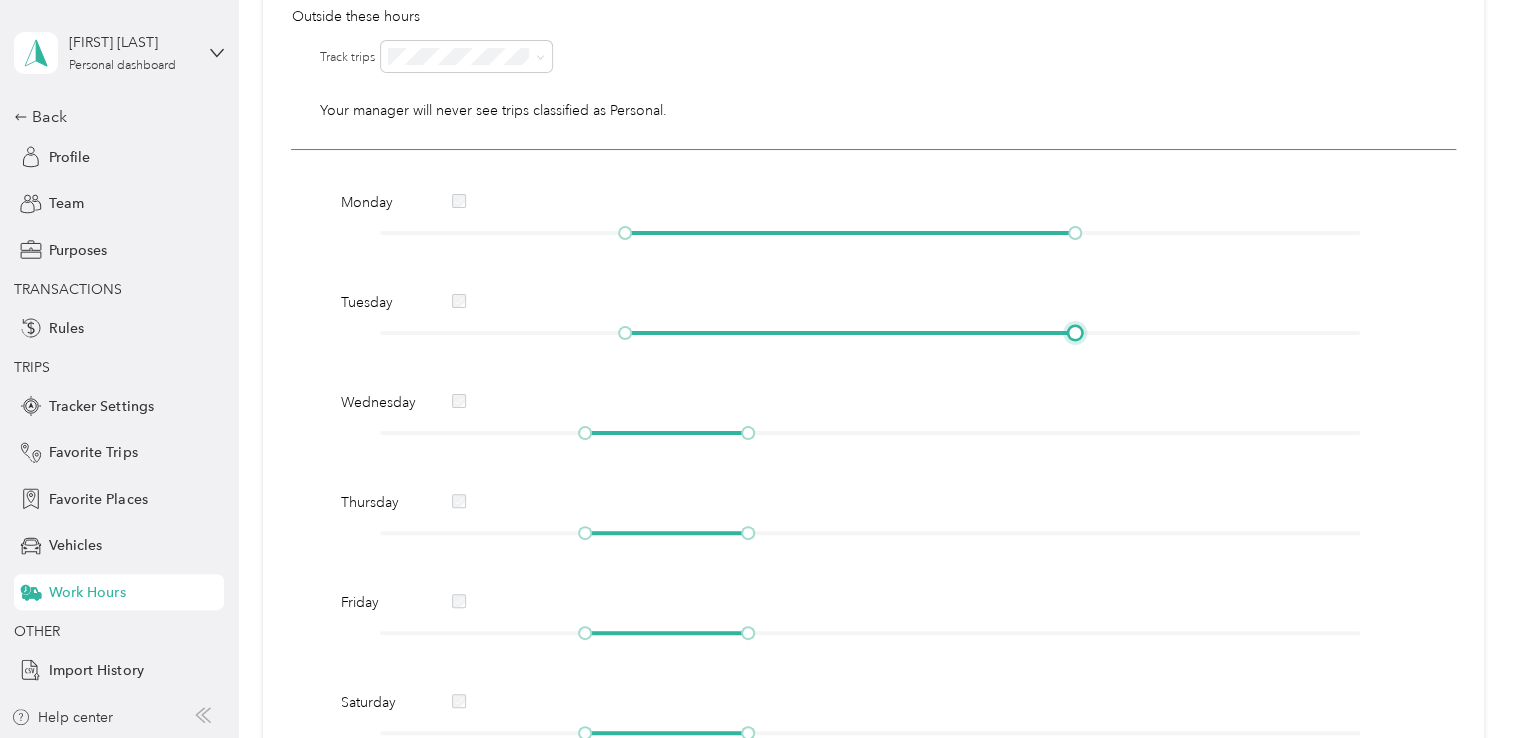 scroll, scrollTop: 356, scrollLeft: 0, axis: vertical 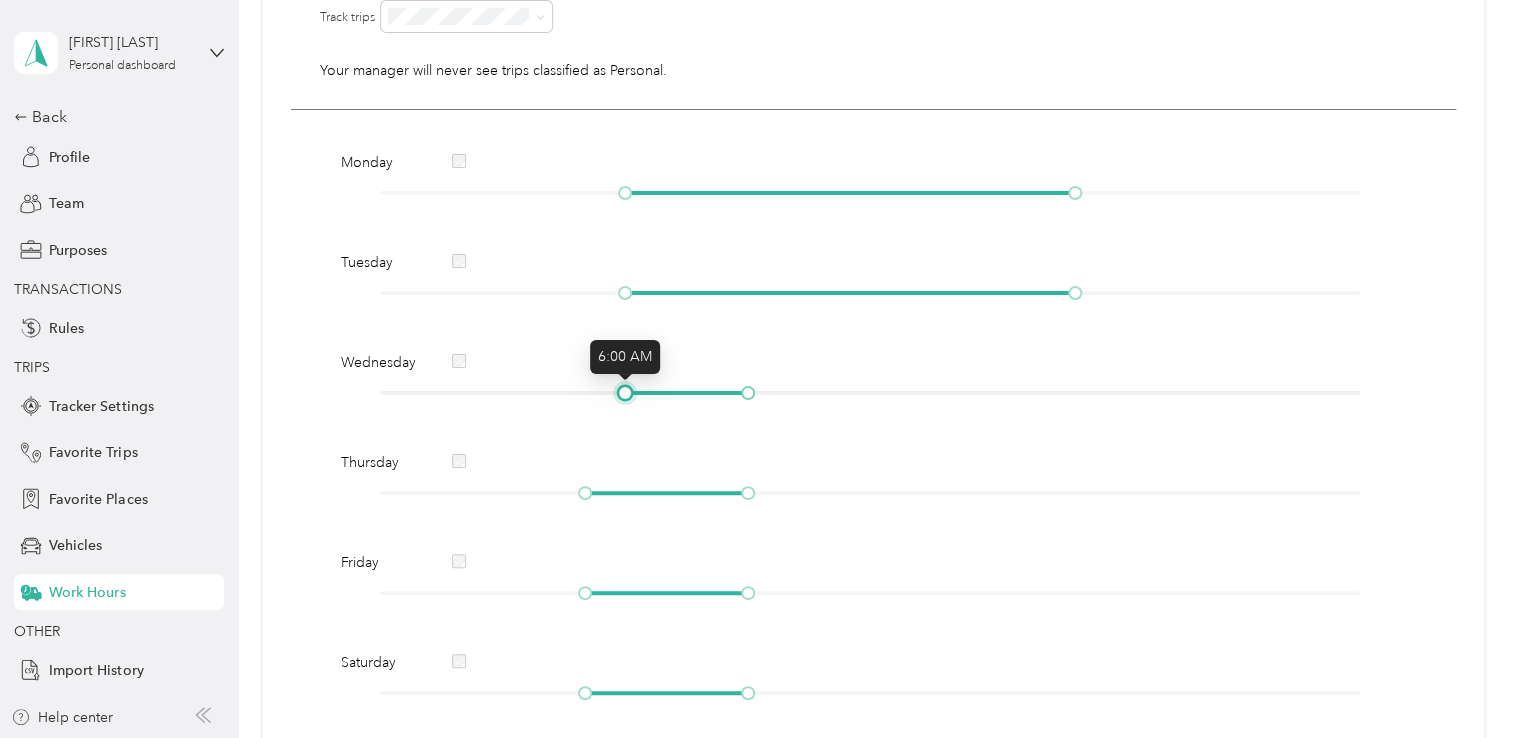 drag, startPoint x: 584, startPoint y: 390, endPoint x: 628, endPoint y: 394, distance: 44.181442 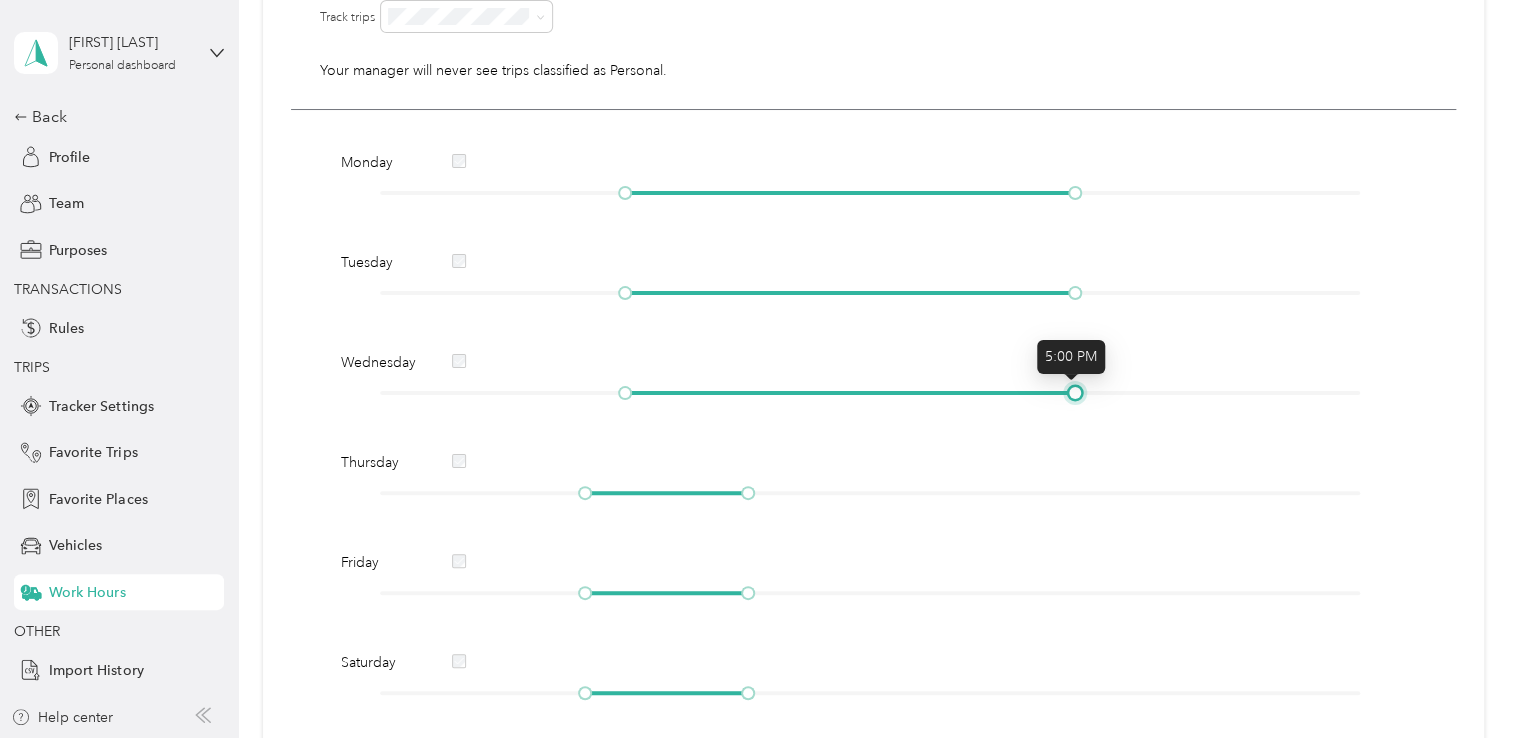 drag, startPoint x: 744, startPoint y: 394, endPoint x: 1067, endPoint y: 376, distance: 323.50116 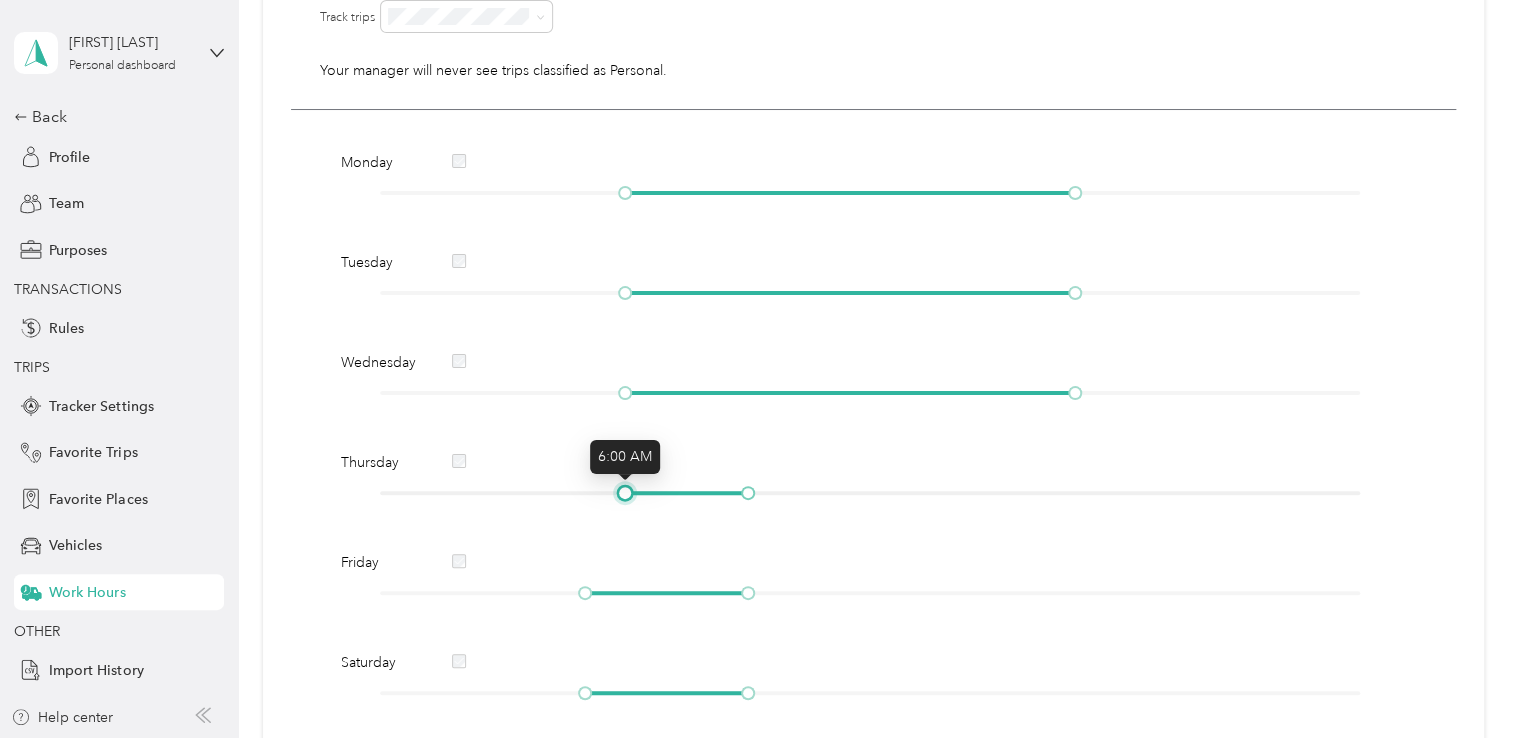 drag, startPoint x: 585, startPoint y: 493, endPoint x: 624, endPoint y: 498, distance: 39.319206 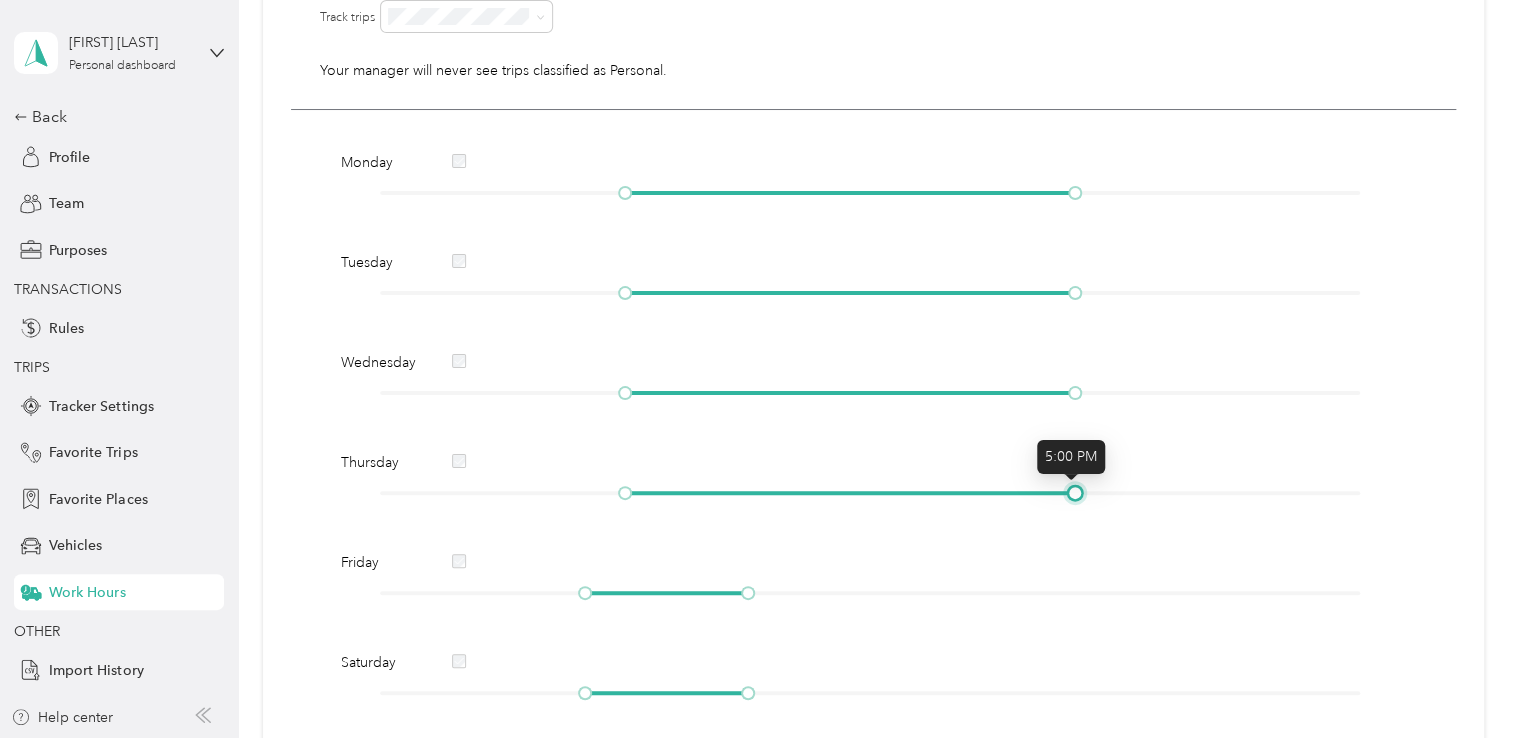 drag, startPoint x: 745, startPoint y: 490, endPoint x: 1064, endPoint y: 467, distance: 319.82806 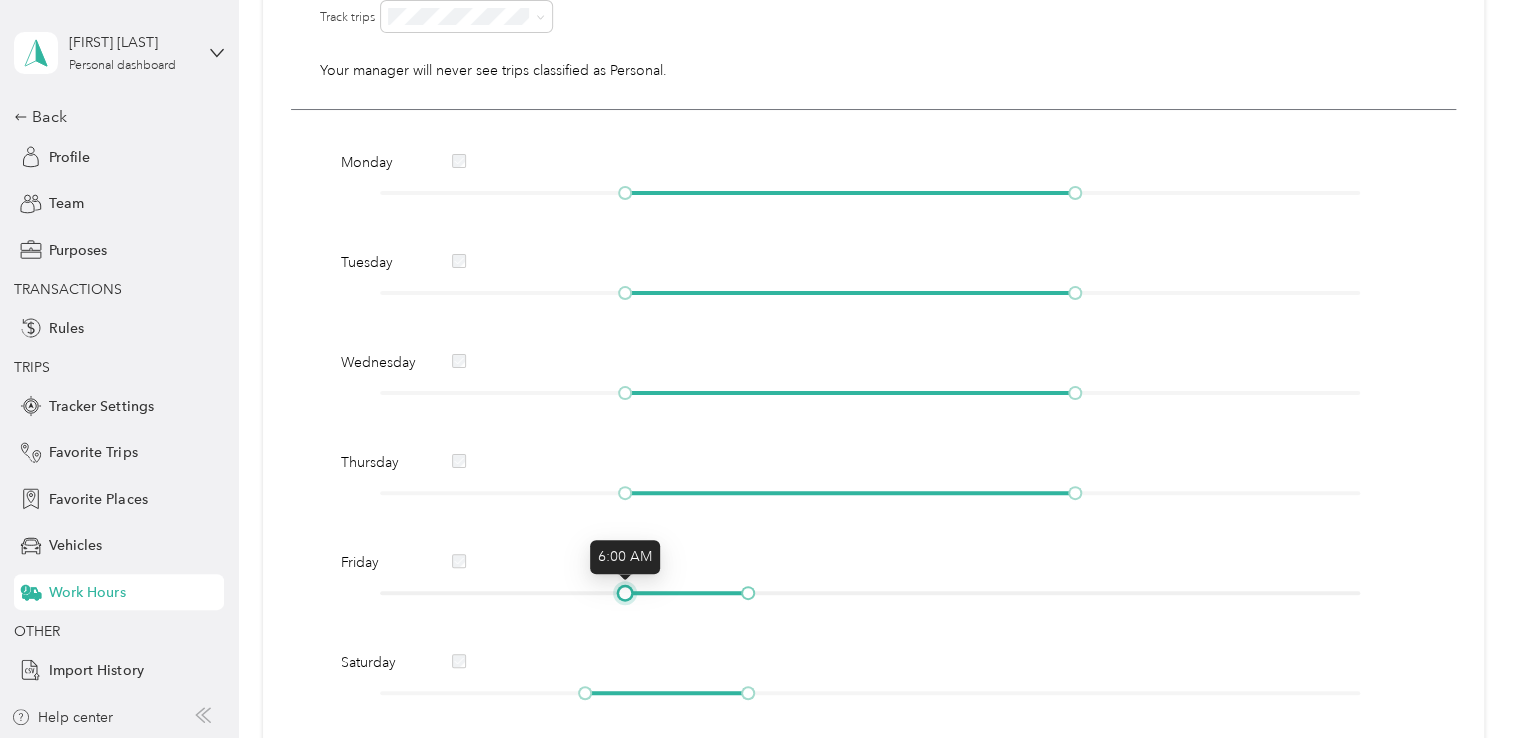 drag, startPoint x: 582, startPoint y: 594, endPoint x: 618, endPoint y: 599, distance: 36.345562 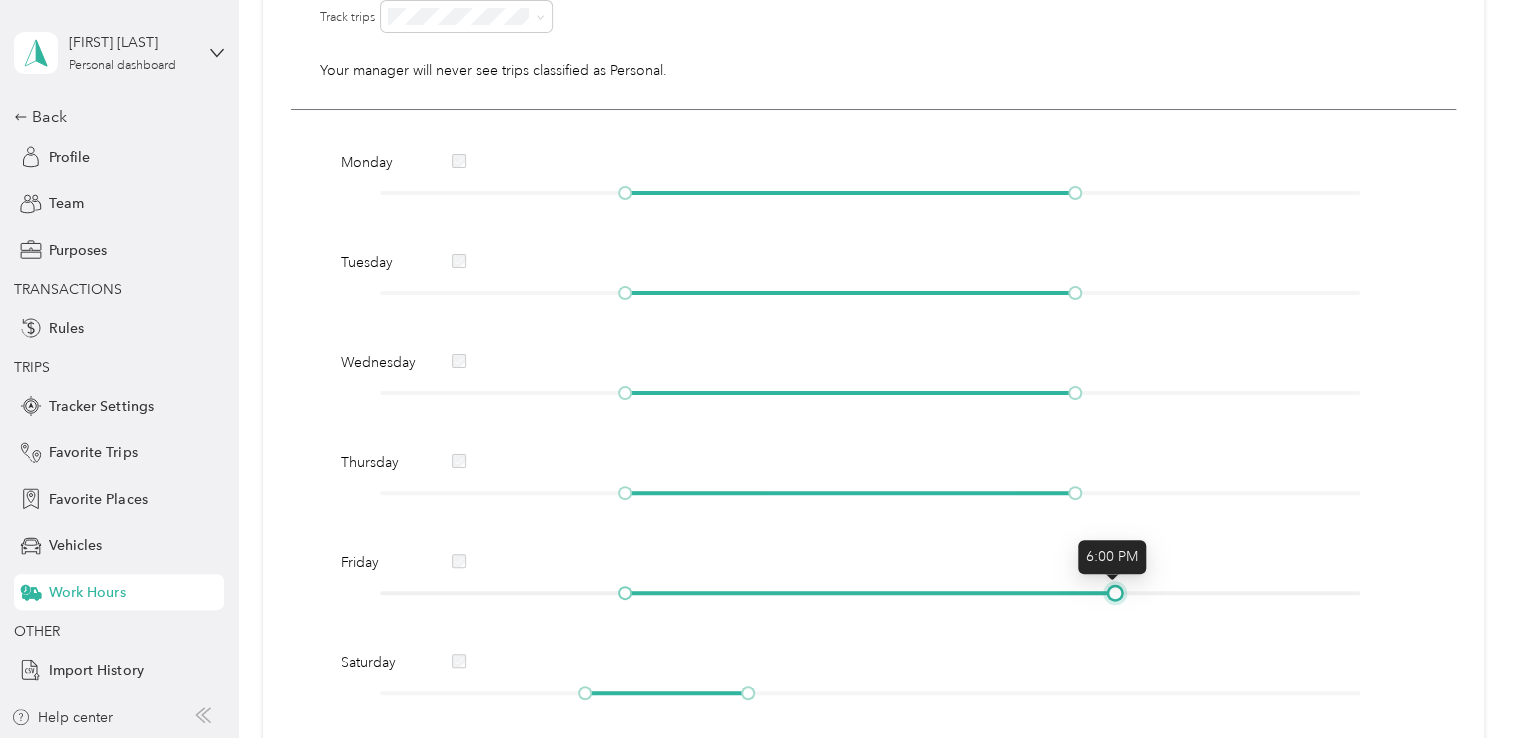 drag, startPoint x: 748, startPoint y: 592, endPoint x: 1110, endPoint y: 586, distance: 362.0497 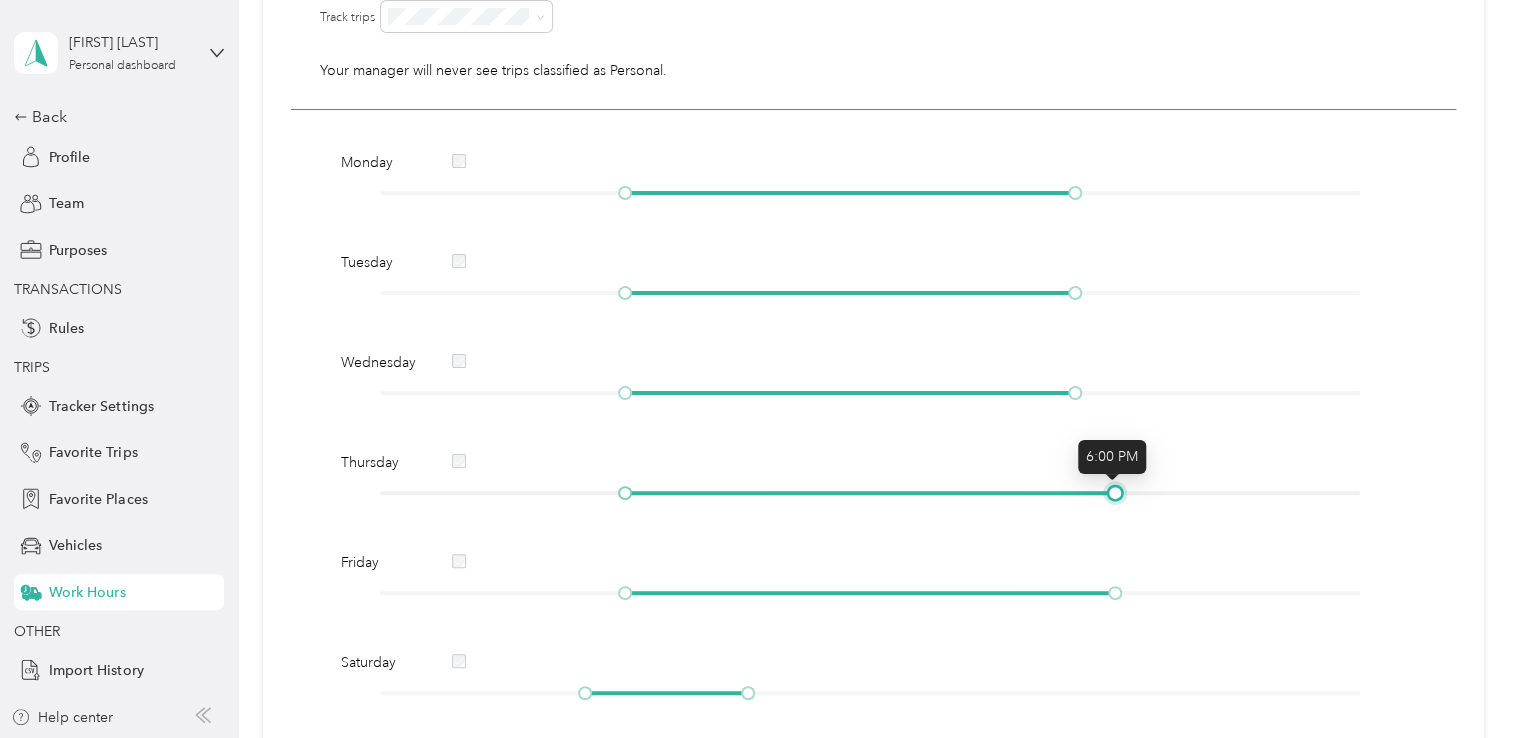 drag, startPoint x: 1072, startPoint y: 492, endPoint x: 1101, endPoint y: 497, distance: 29.427877 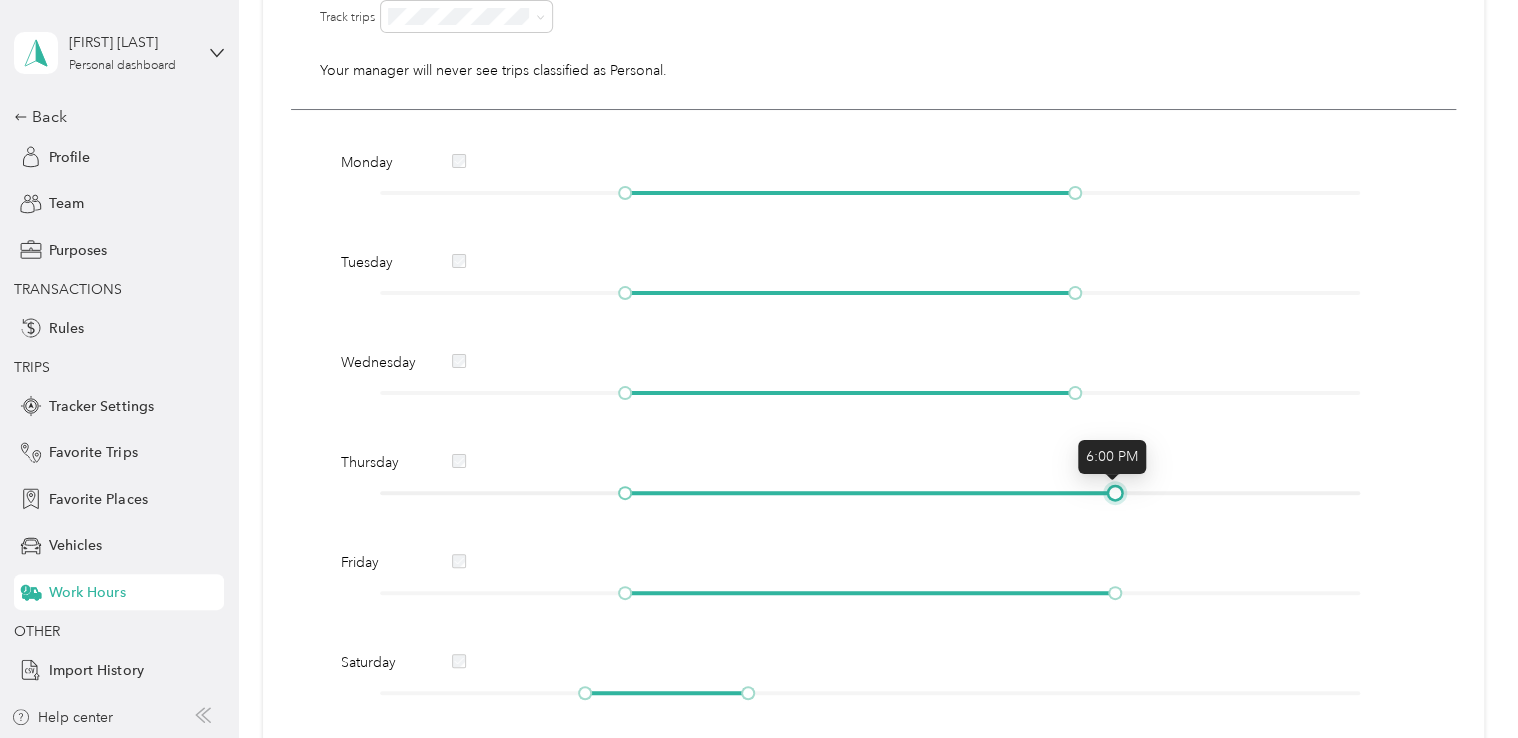 drag, startPoint x: 1092, startPoint y: 487, endPoint x: 1110, endPoint y: 490, distance: 18.248287 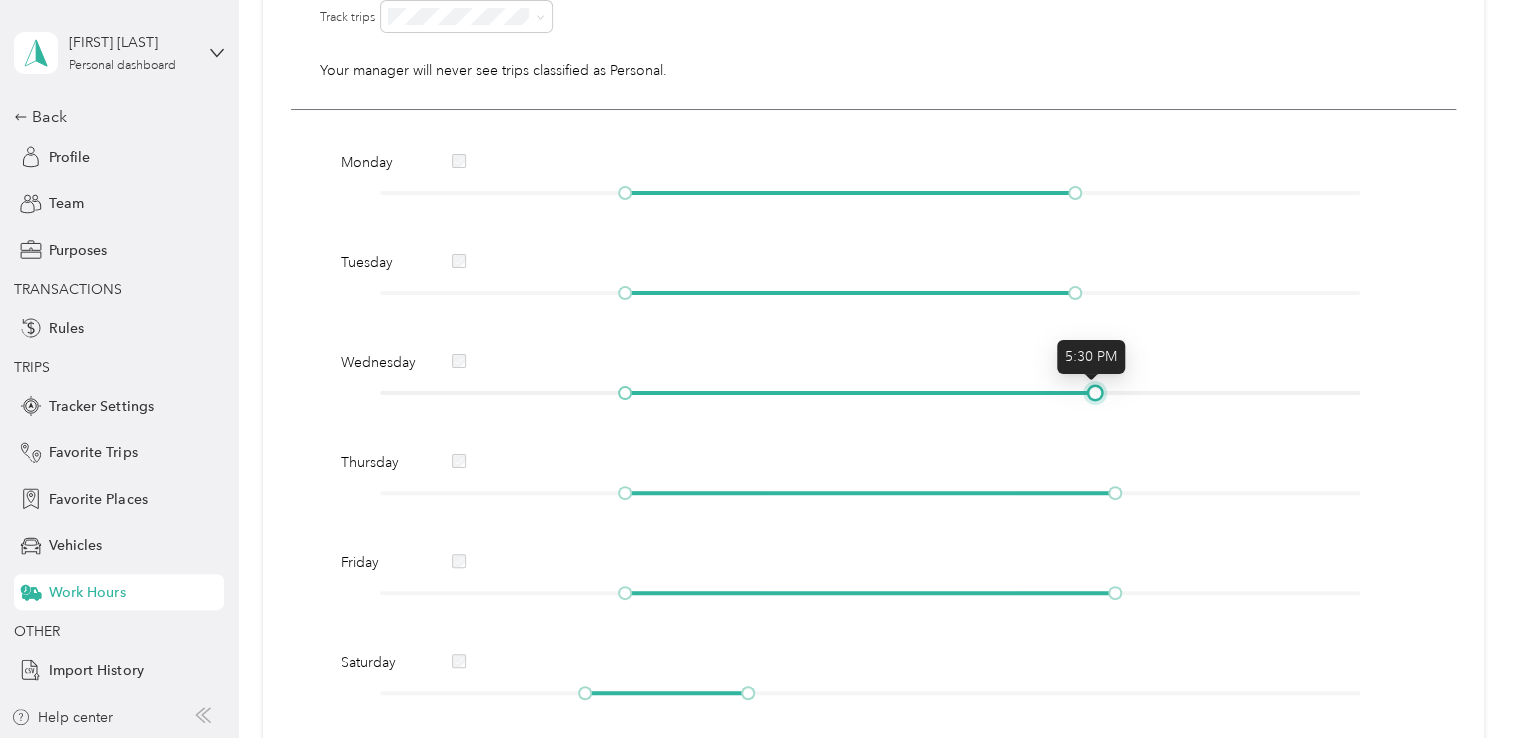 drag, startPoint x: 1072, startPoint y: 392, endPoint x: 1094, endPoint y: 394, distance: 22.090721 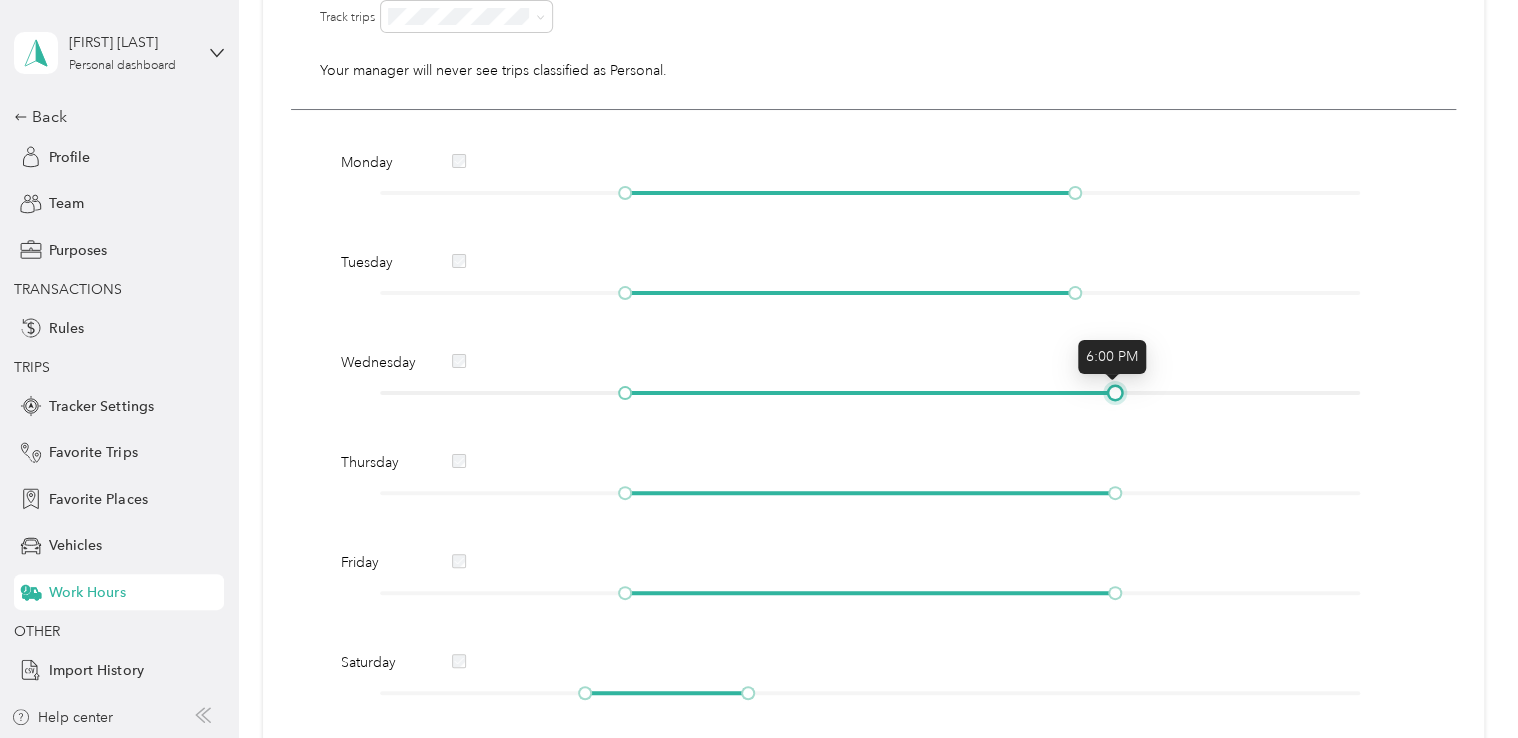 drag, startPoint x: 1094, startPoint y: 394, endPoint x: 1107, endPoint y: 398, distance: 13.601471 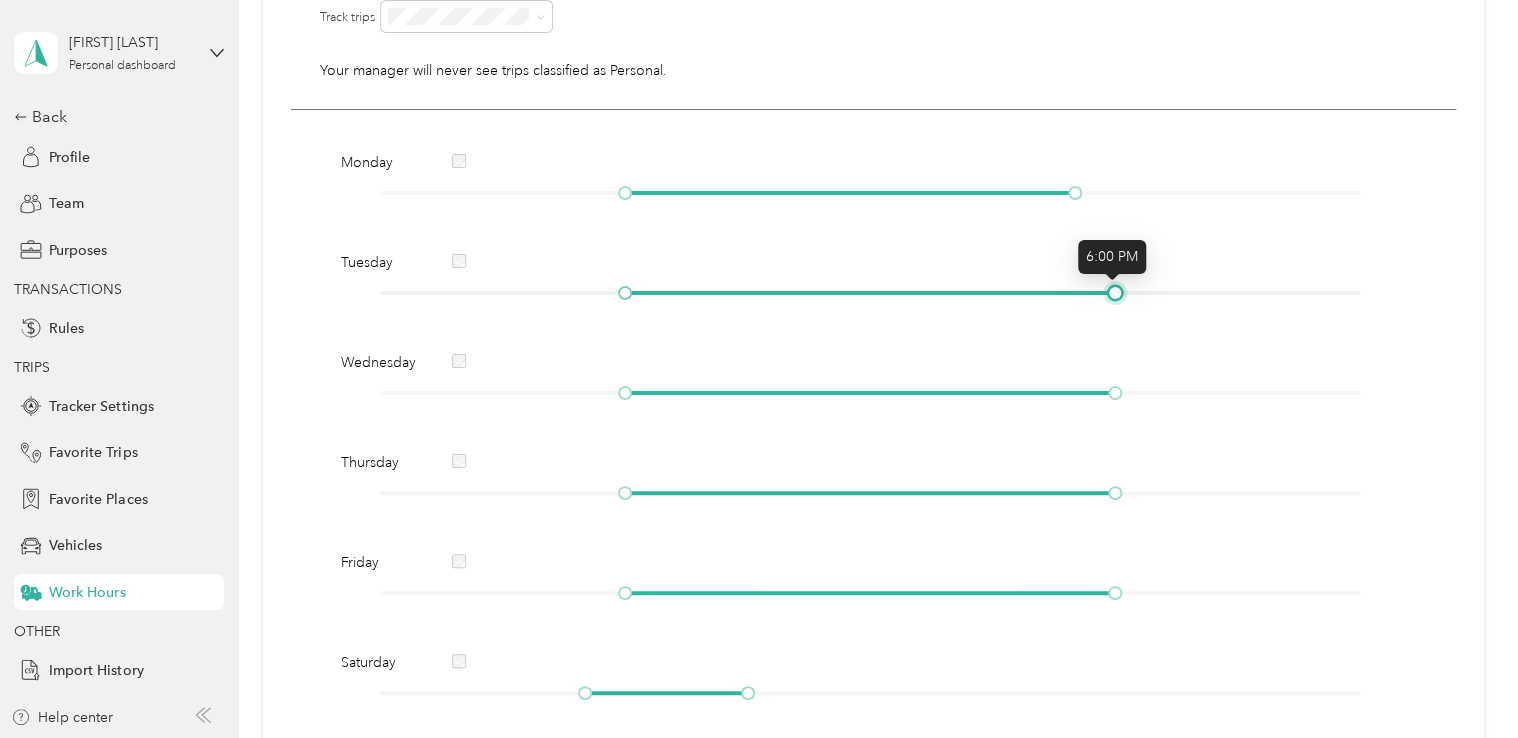 drag, startPoint x: 1068, startPoint y: 290, endPoint x: 1110, endPoint y: 292, distance: 42.047592 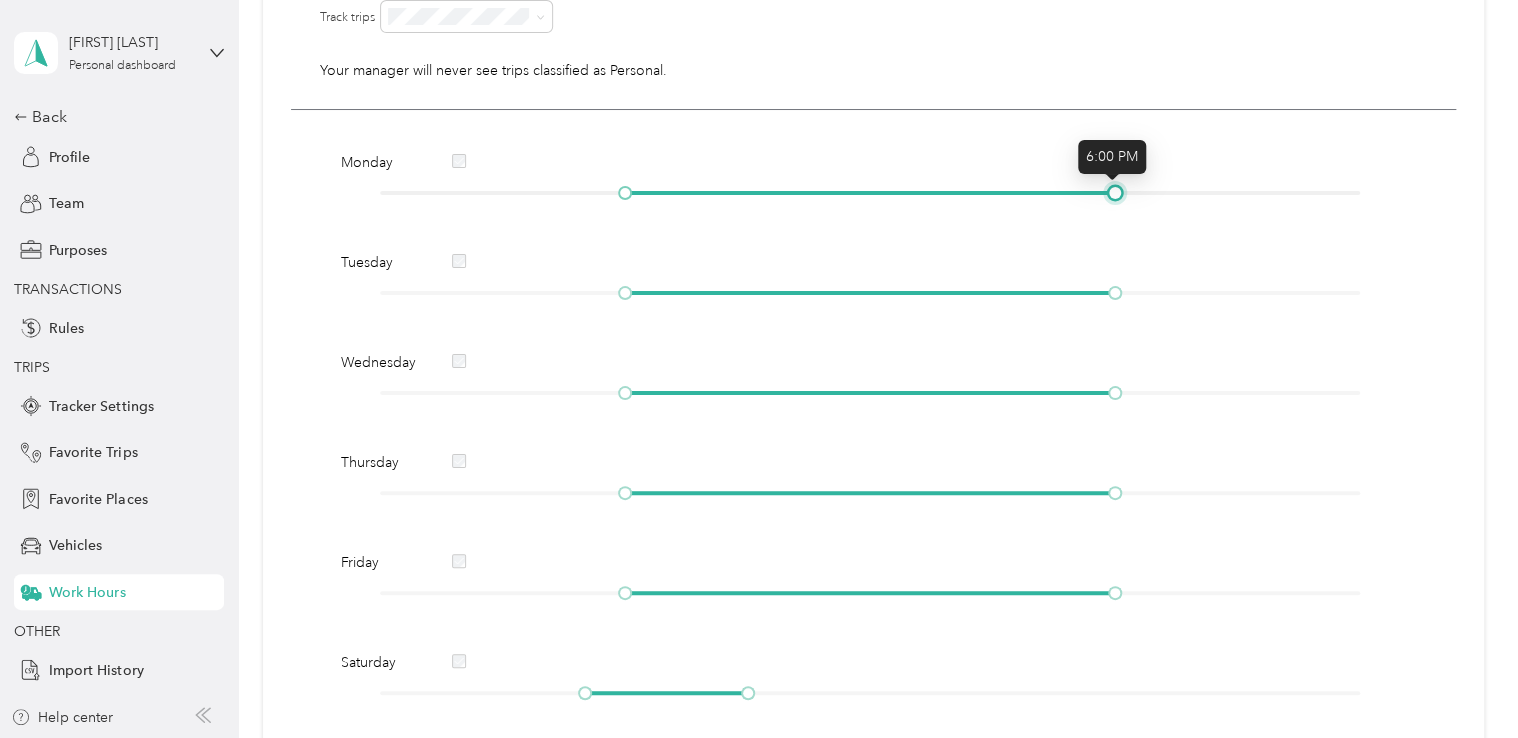 drag, startPoint x: 1068, startPoint y: 188, endPoint x: 1116, endPoint y: 187, distance: 48.010414 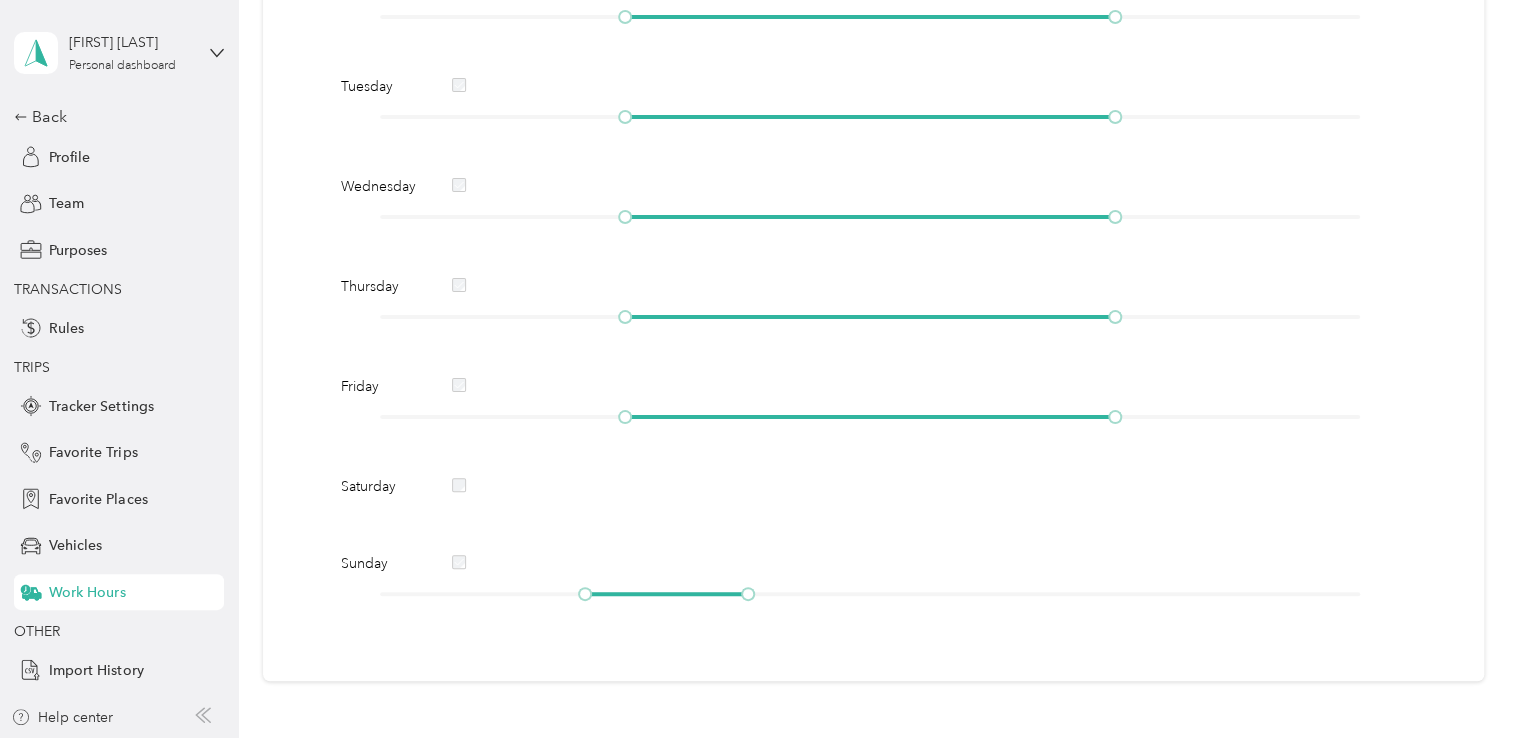 scroll, scrollTop: 538, scrollLeft: 0, axis: vertical 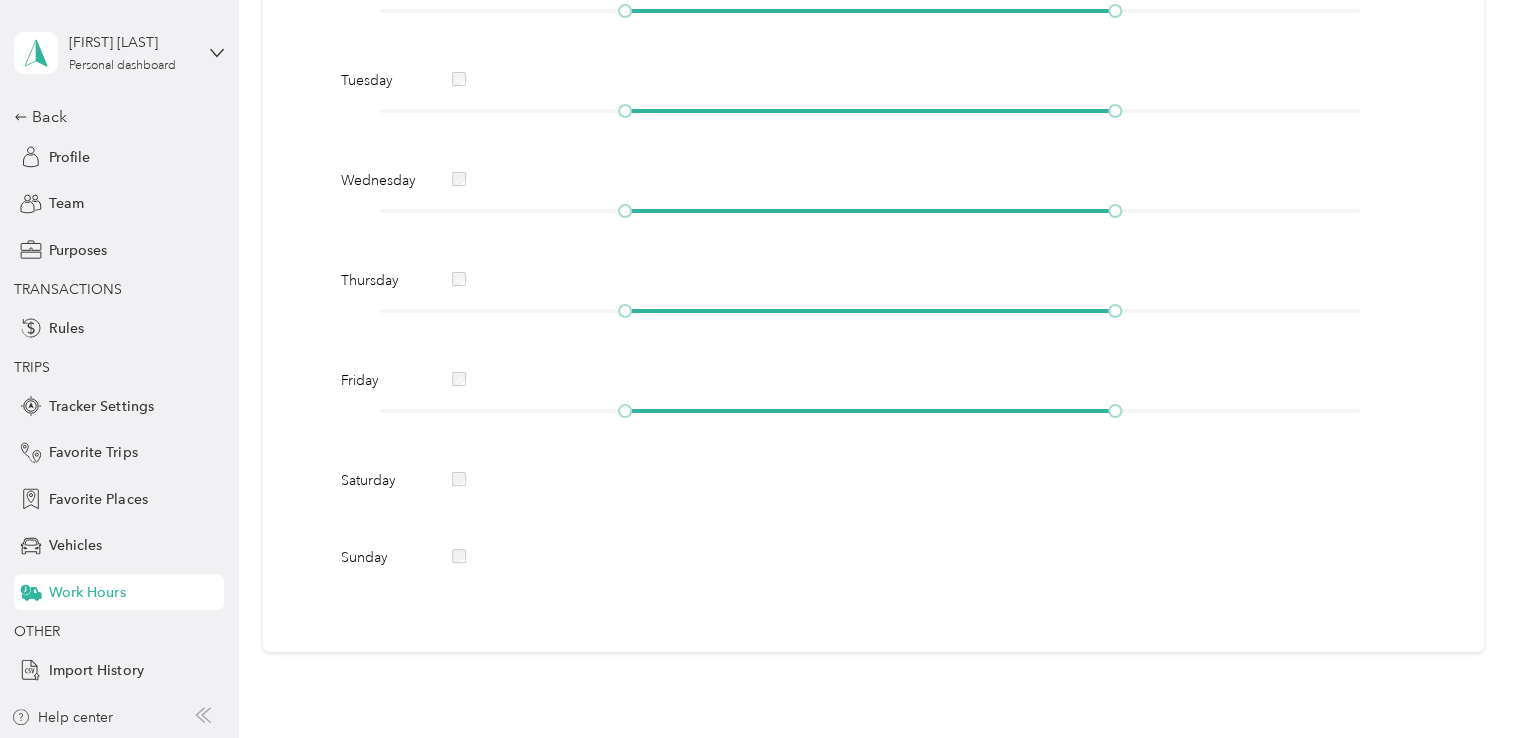 click on "Home Settings Work Hours Work Hours Save Work Hours is  ON Within these hours Classify as   Outside these hours Track trips   Classify as   Your manager will never see trips classified as Personal. Monday Tuesday Wednesday Thursday Friday Saturday Sunday" at bounding box center (873, 69) 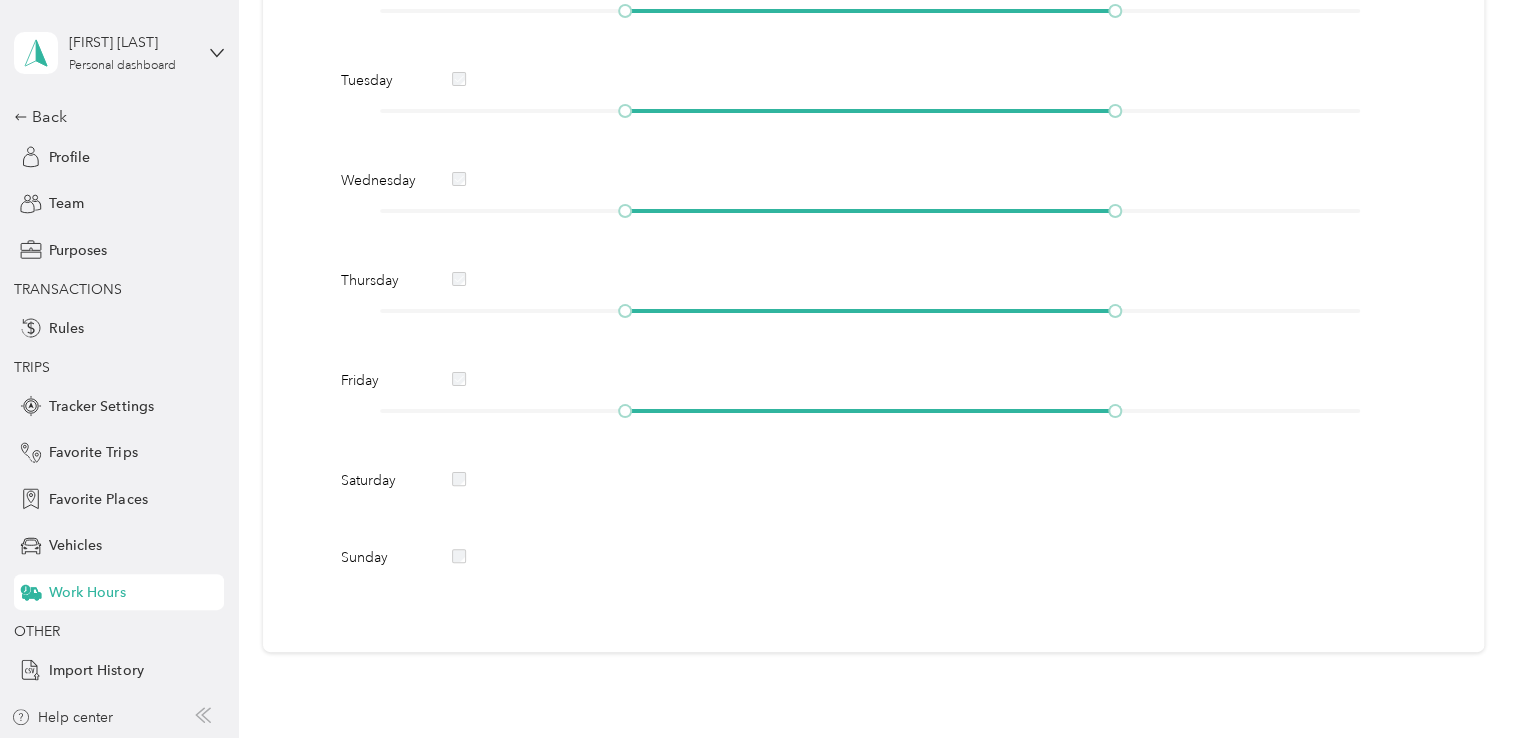 scroll, scrollTop: 0, scrollLeft: 0, axis: both 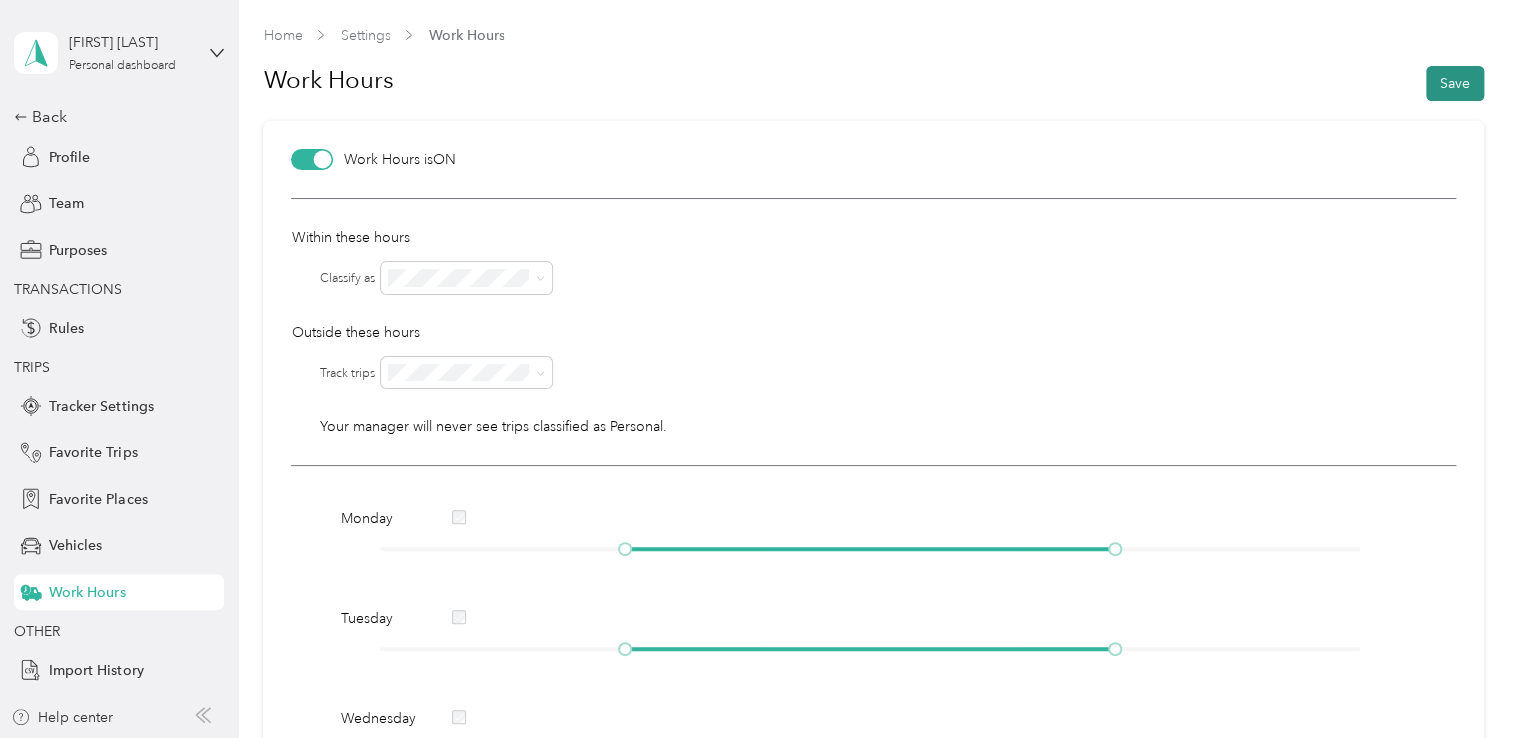 click on "Save" at bounding box center (1455, 83) 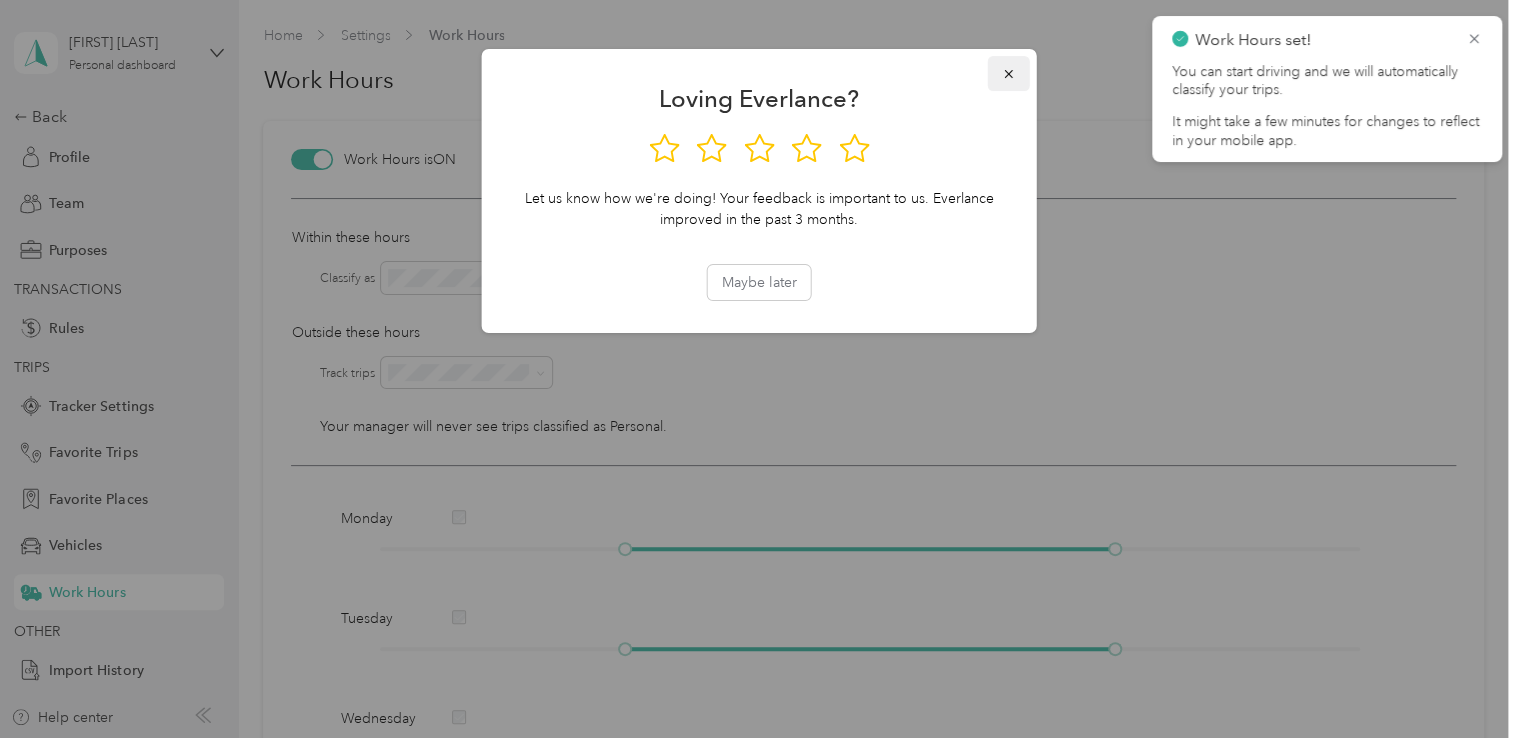 click 